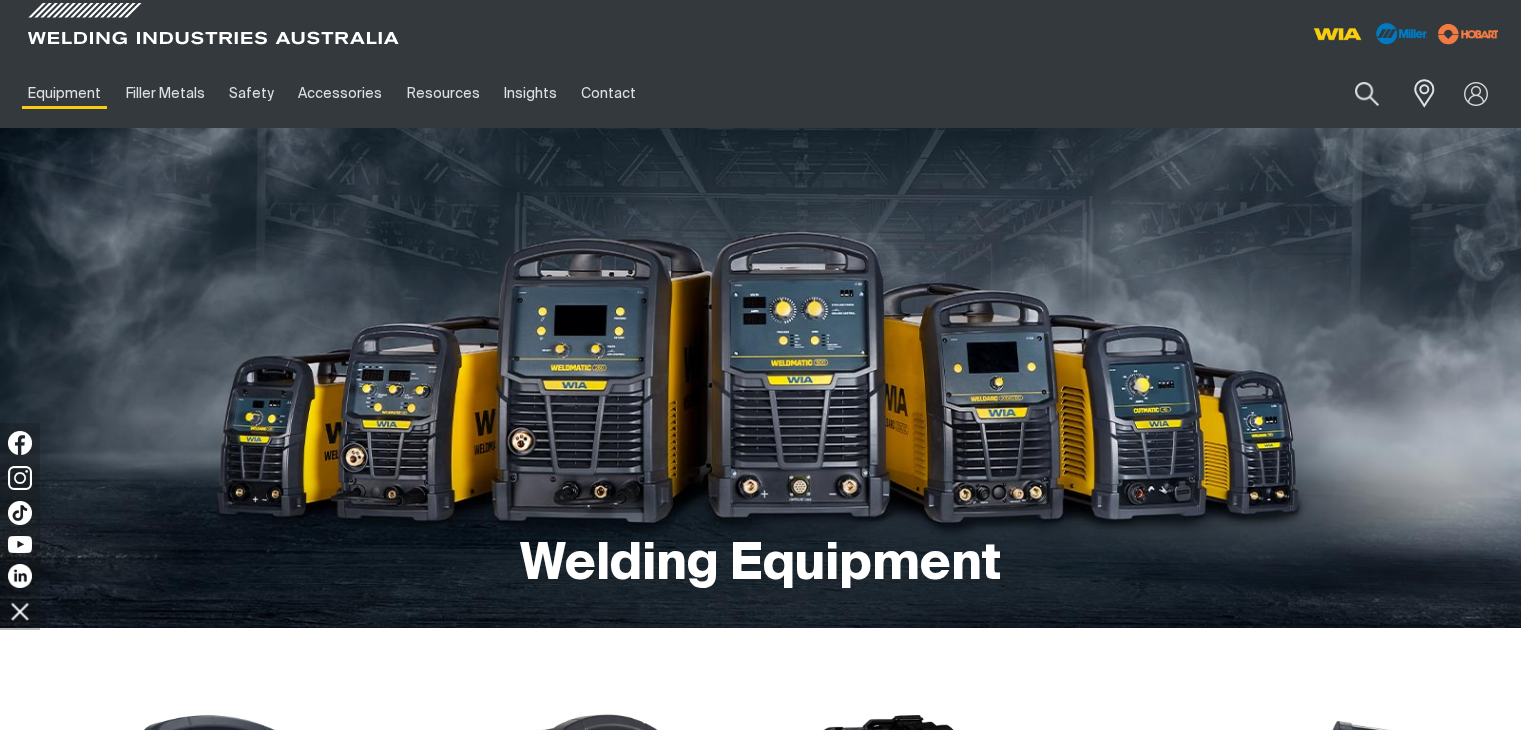 scroll, scrollTop: 0, scrollLeft: 0, axis: both 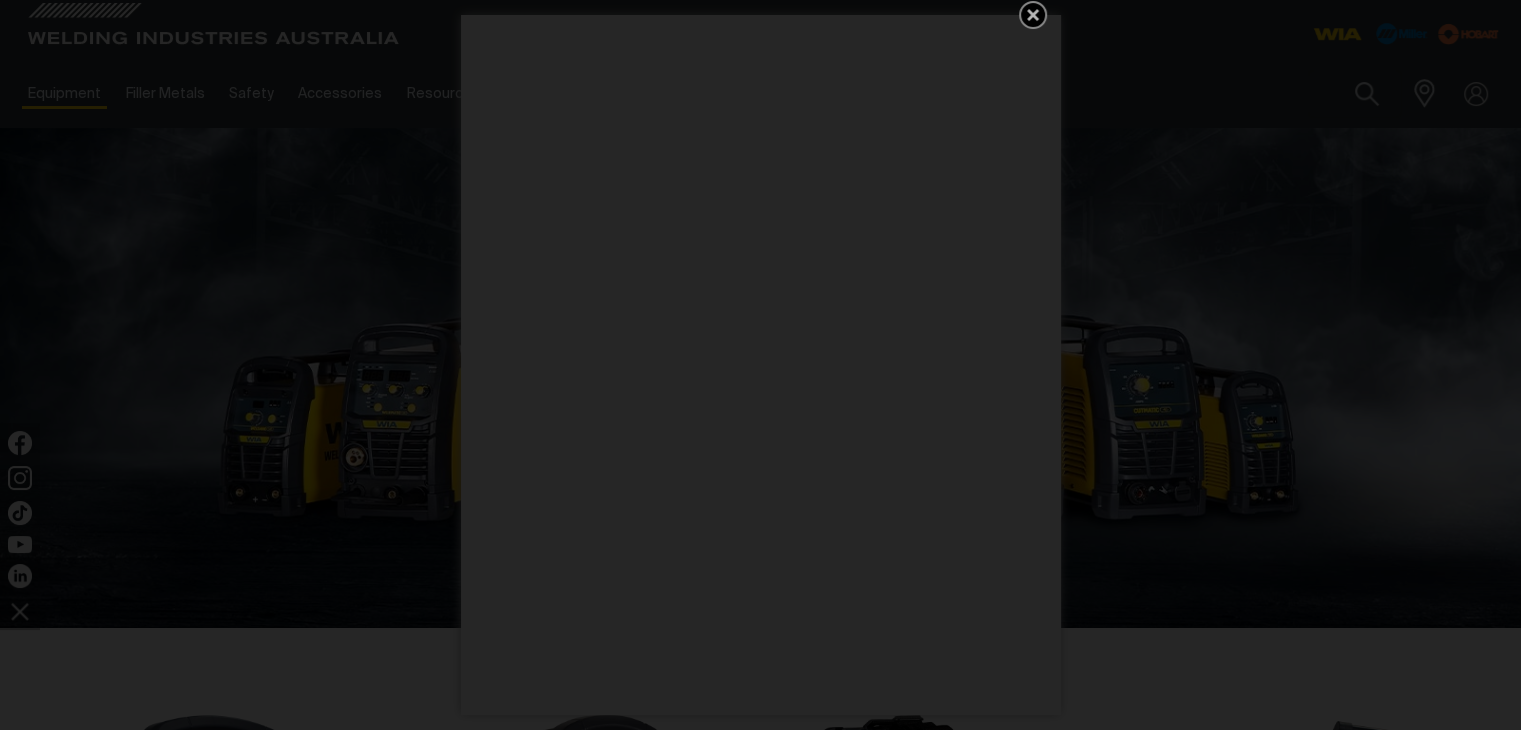 click 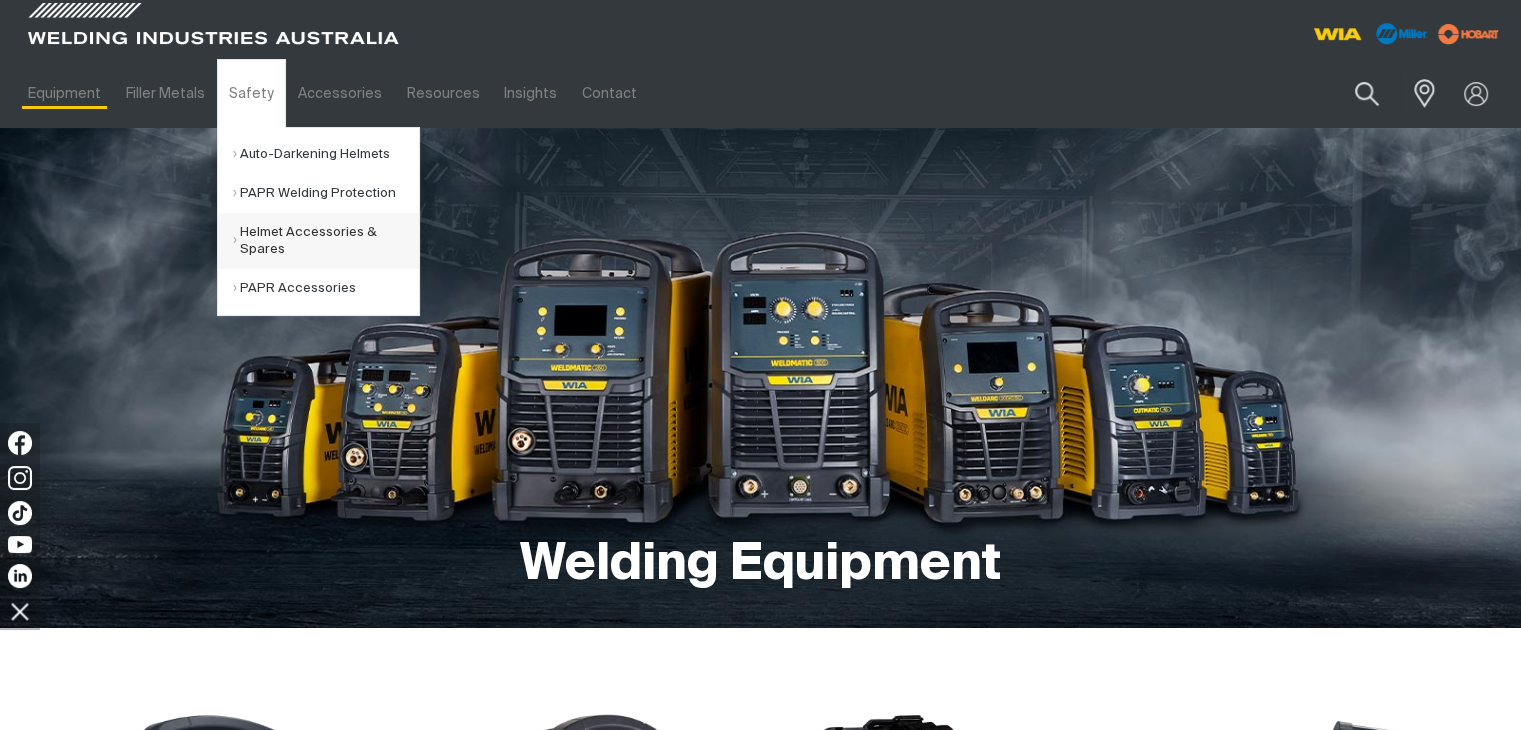 click on "Helmet Accessories & Spares" at bounding box center (326, 241) 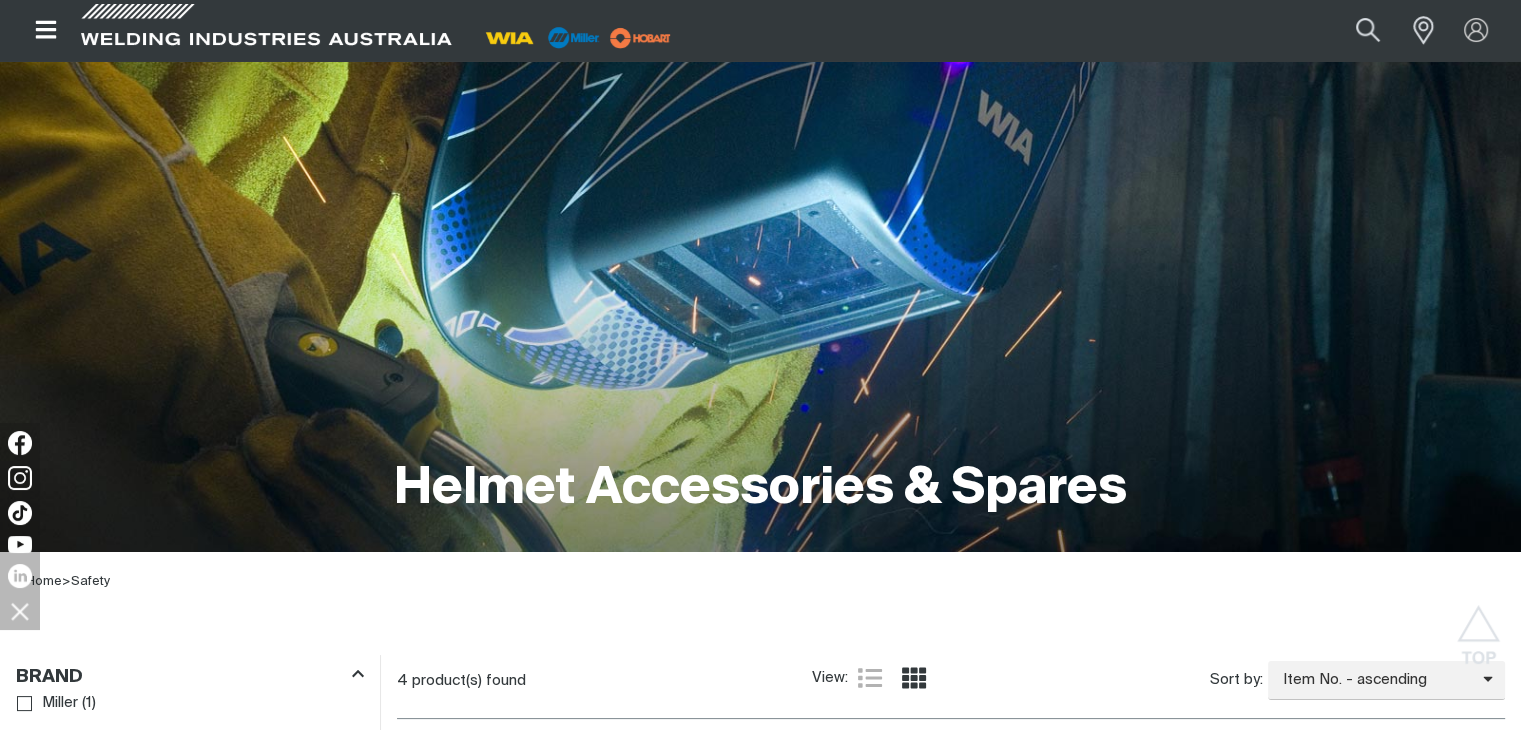 scroll, scrollTop: 0, scrollLeft: 0, axis: both 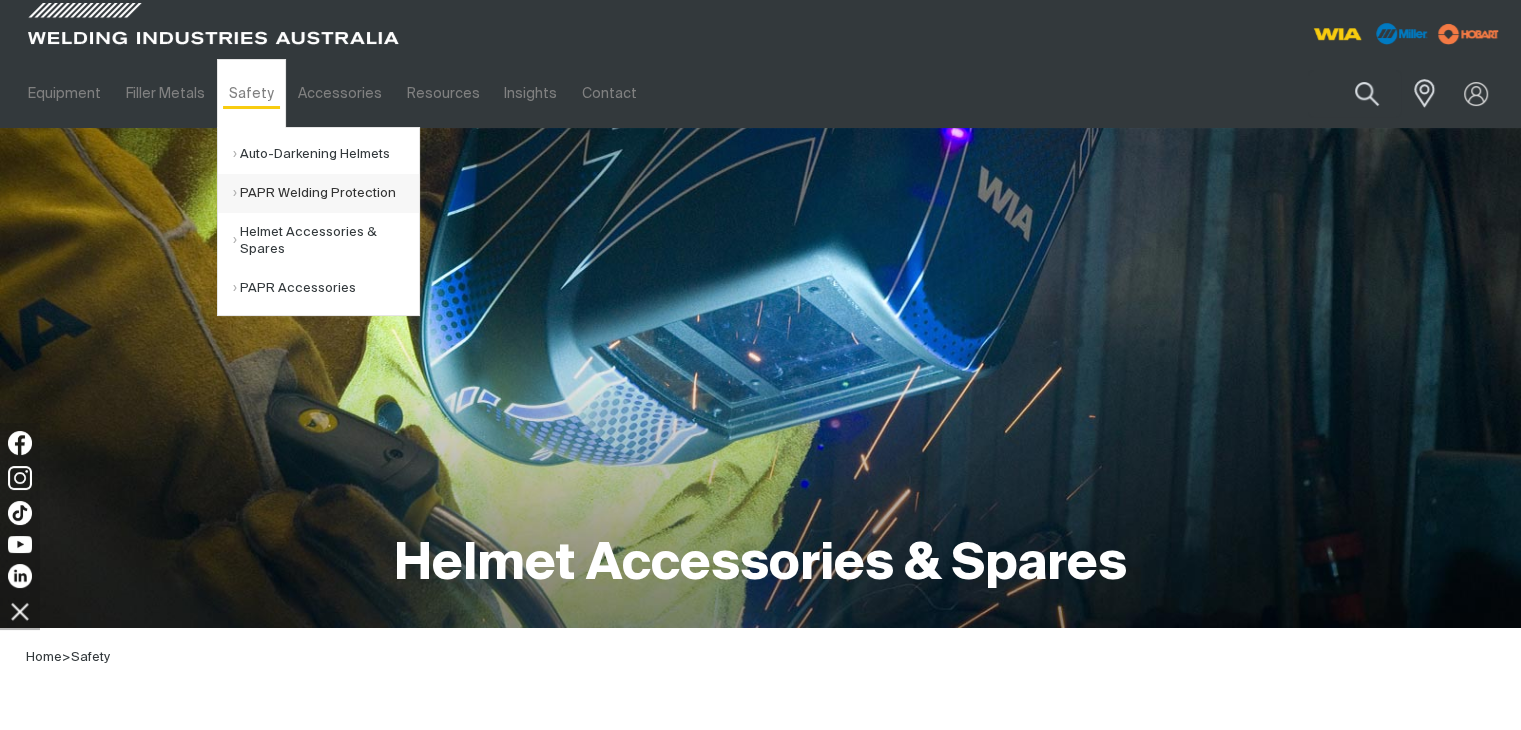 click on "PAPR Welding Protection" at bounding box center [326, 193] 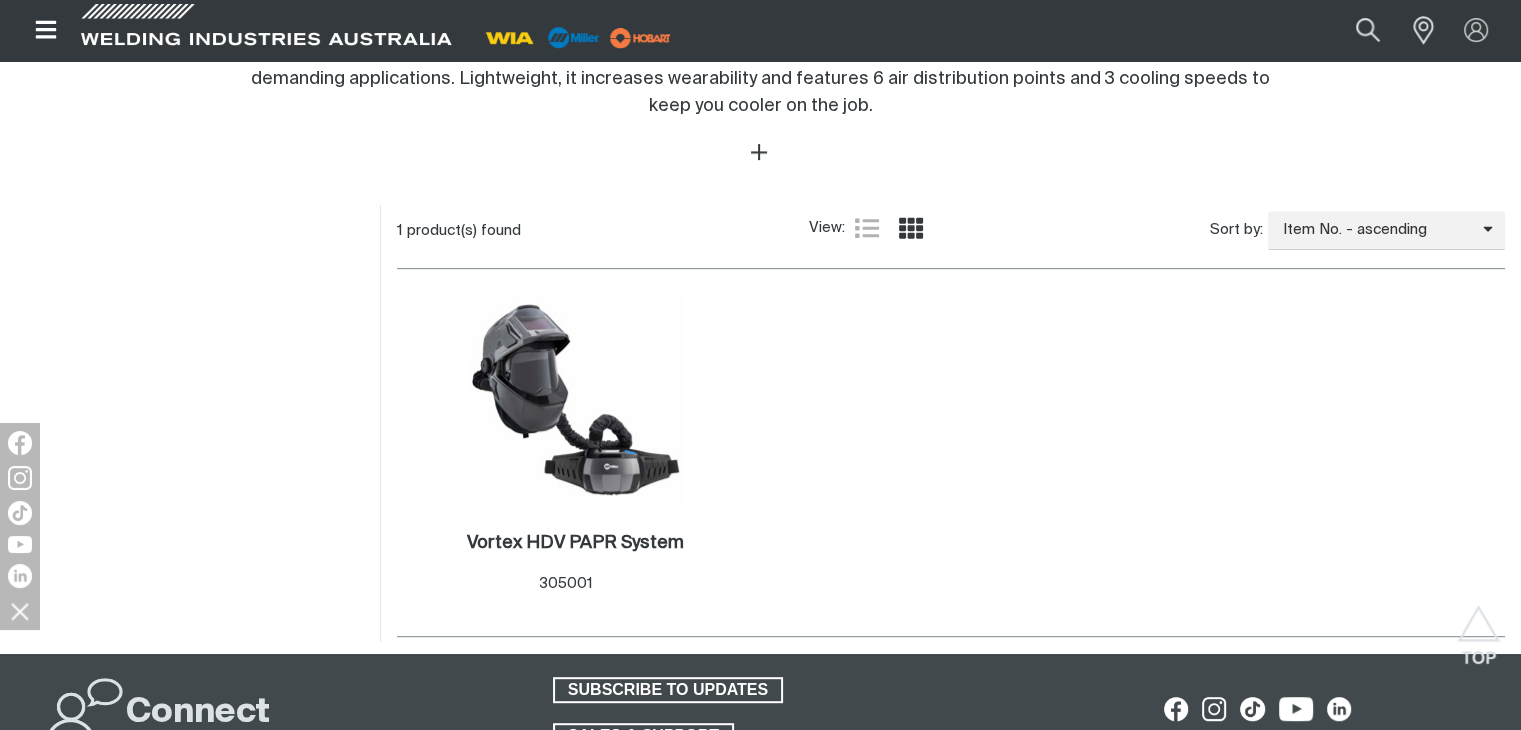 scroll, scrollTop: 800, scrollLeft: 0, axis: vertical 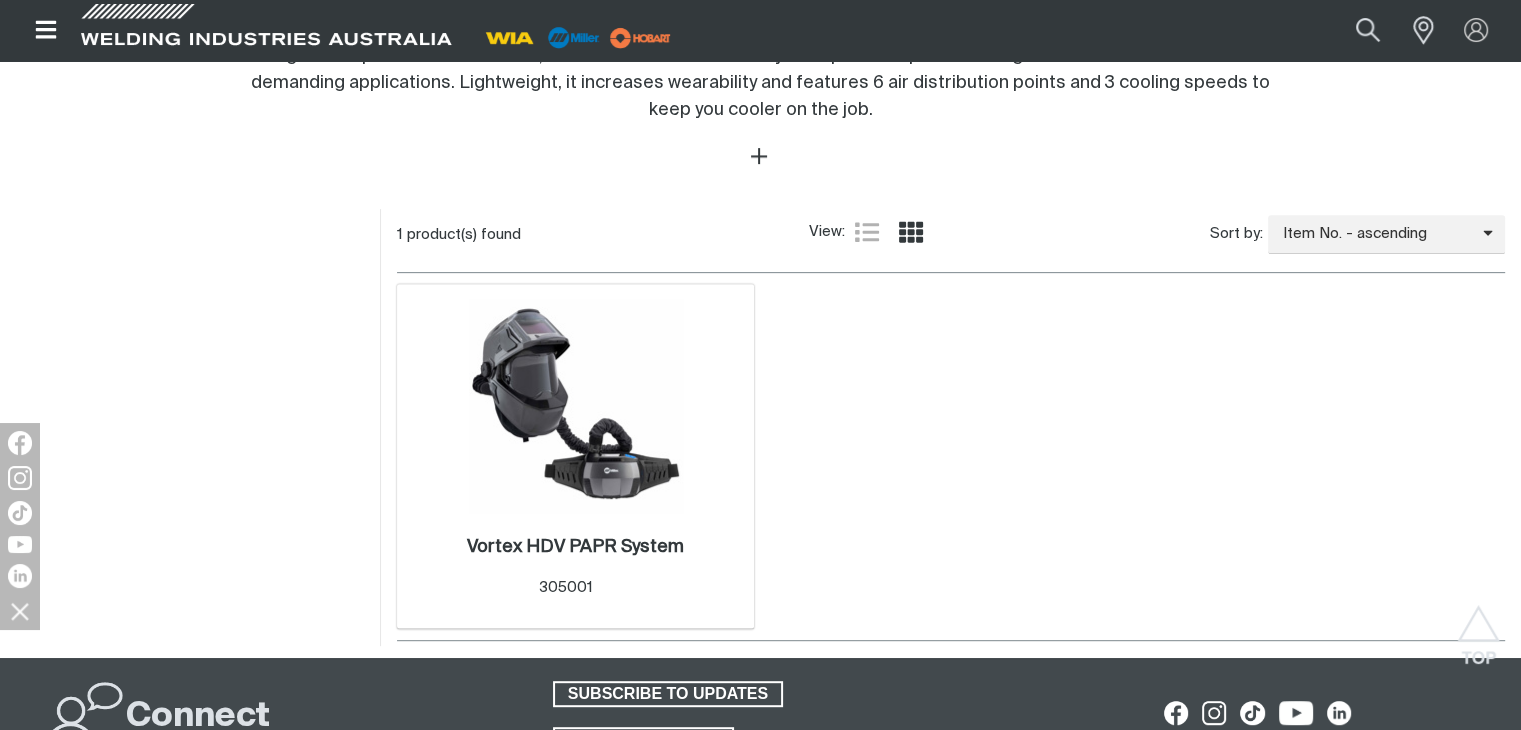 click at bounding box center (576, 406) 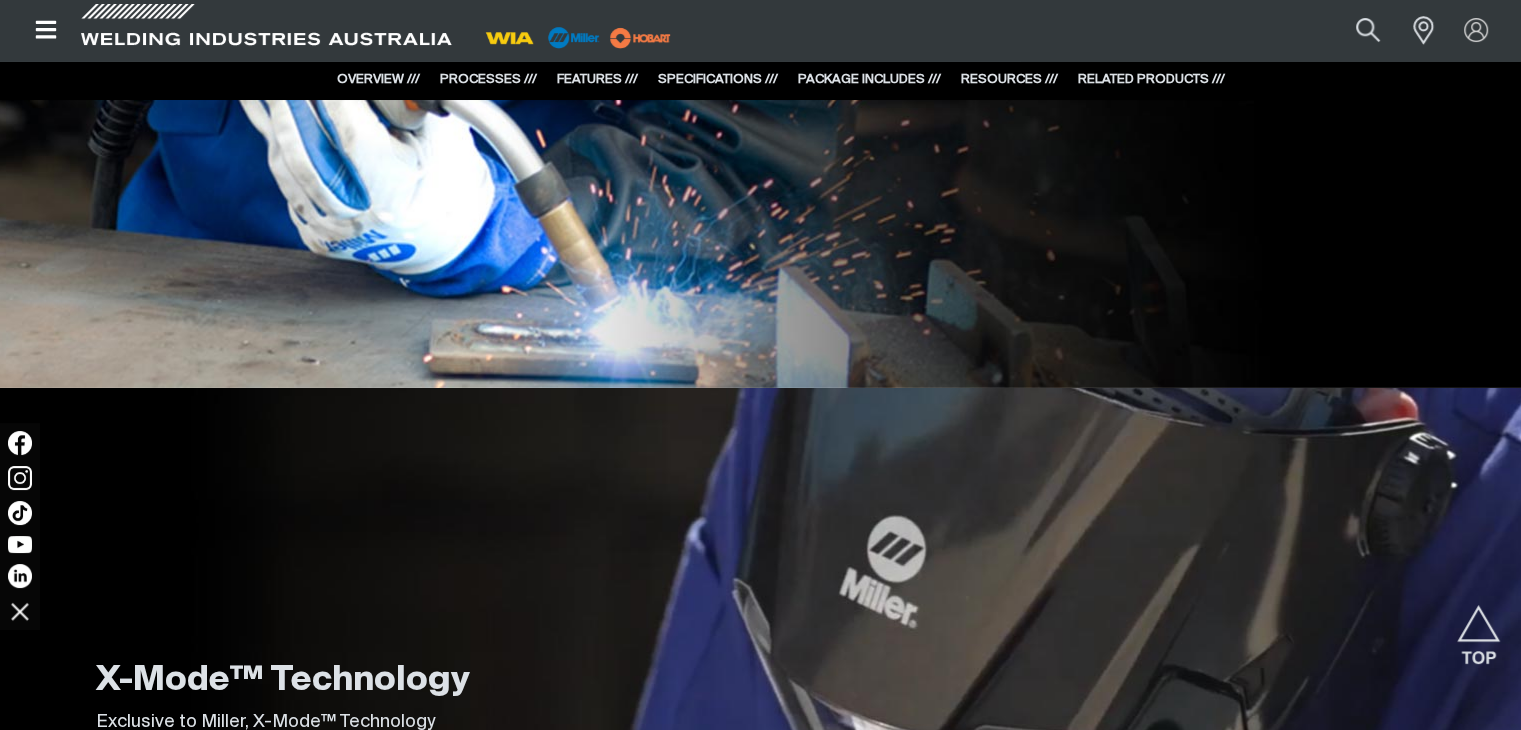 scroll, scrollTop: 6192, scrollLeft: 0, axis: vertical 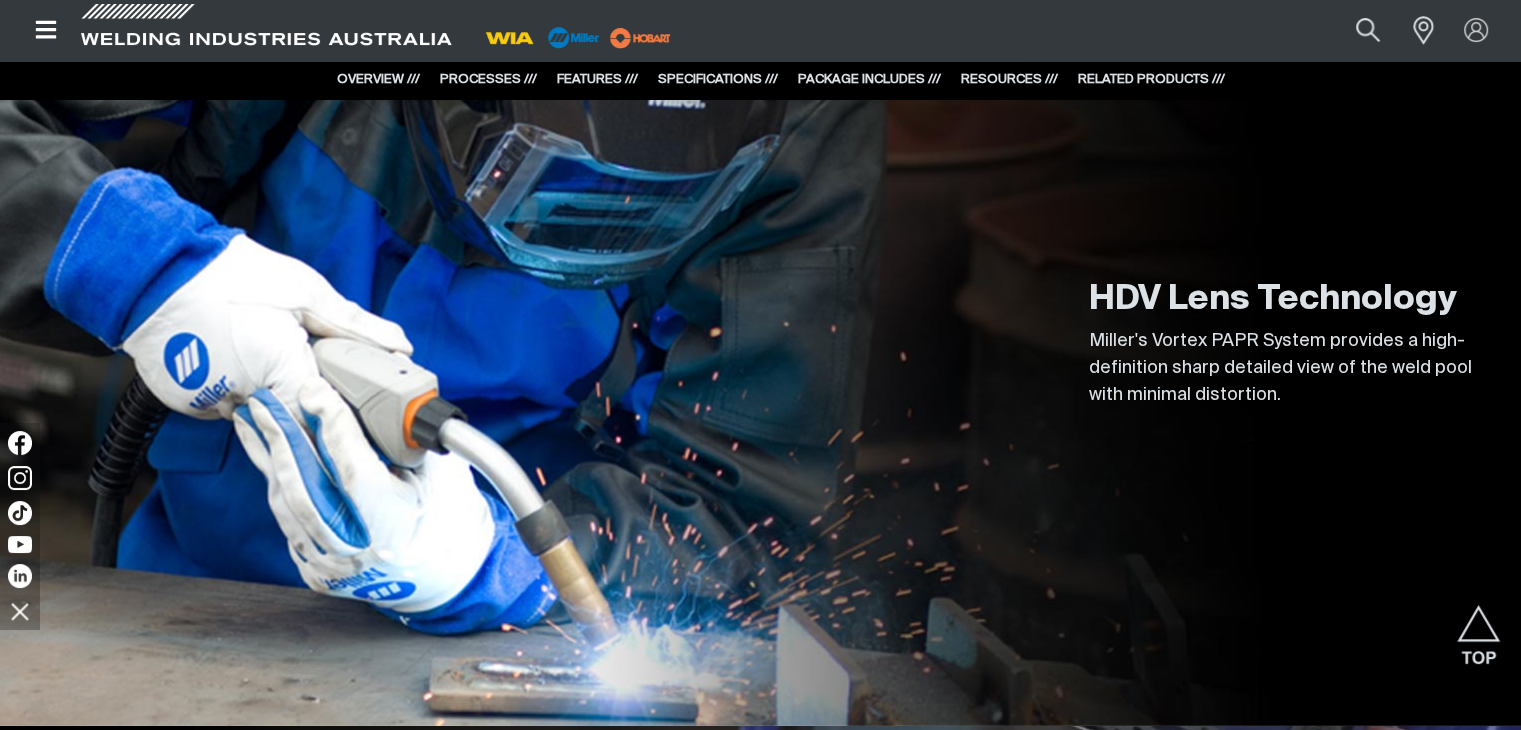 click on "RESOURCES ///" at bounding box center [1009, 79] 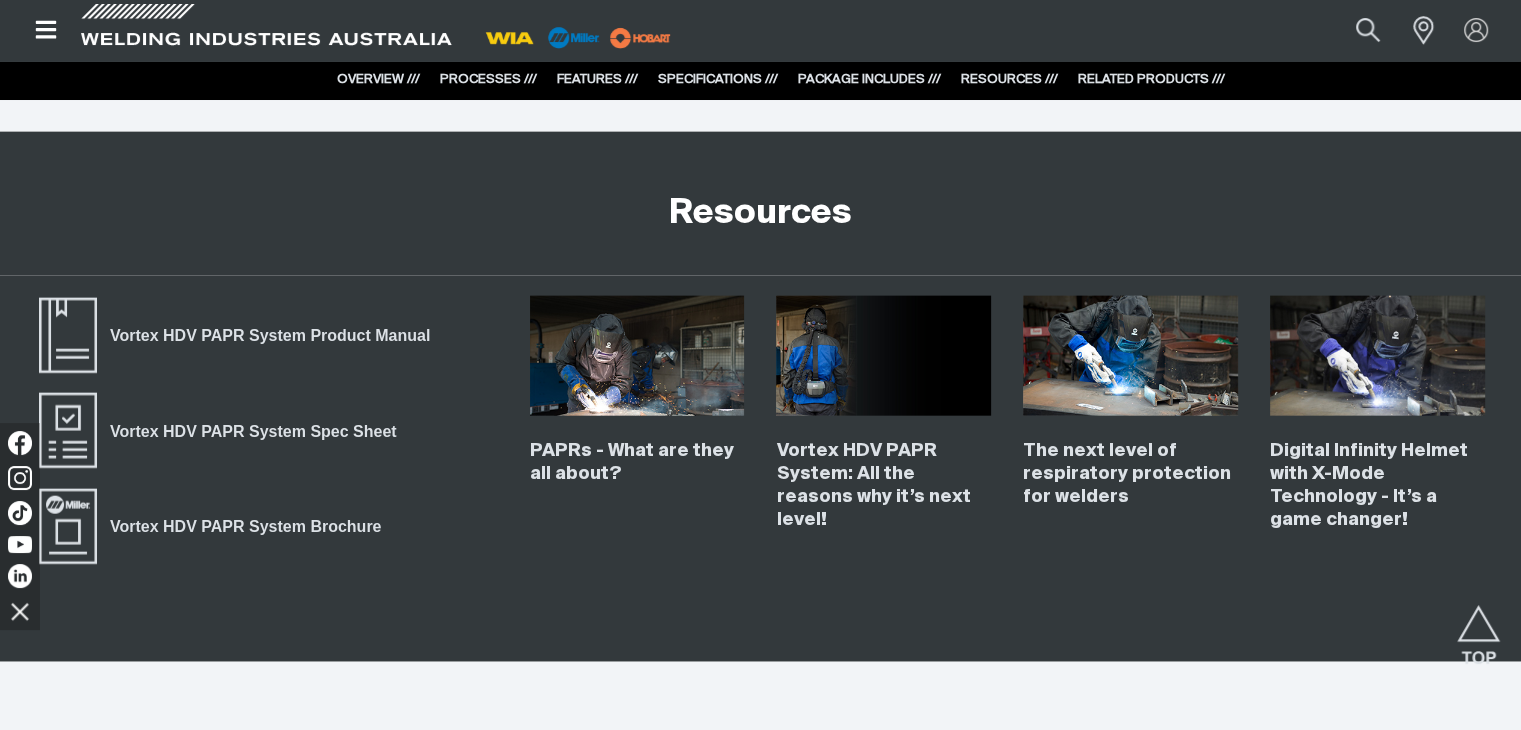 scroll, scrollTop: 12234, scrollLeft: 0, axis: vertical 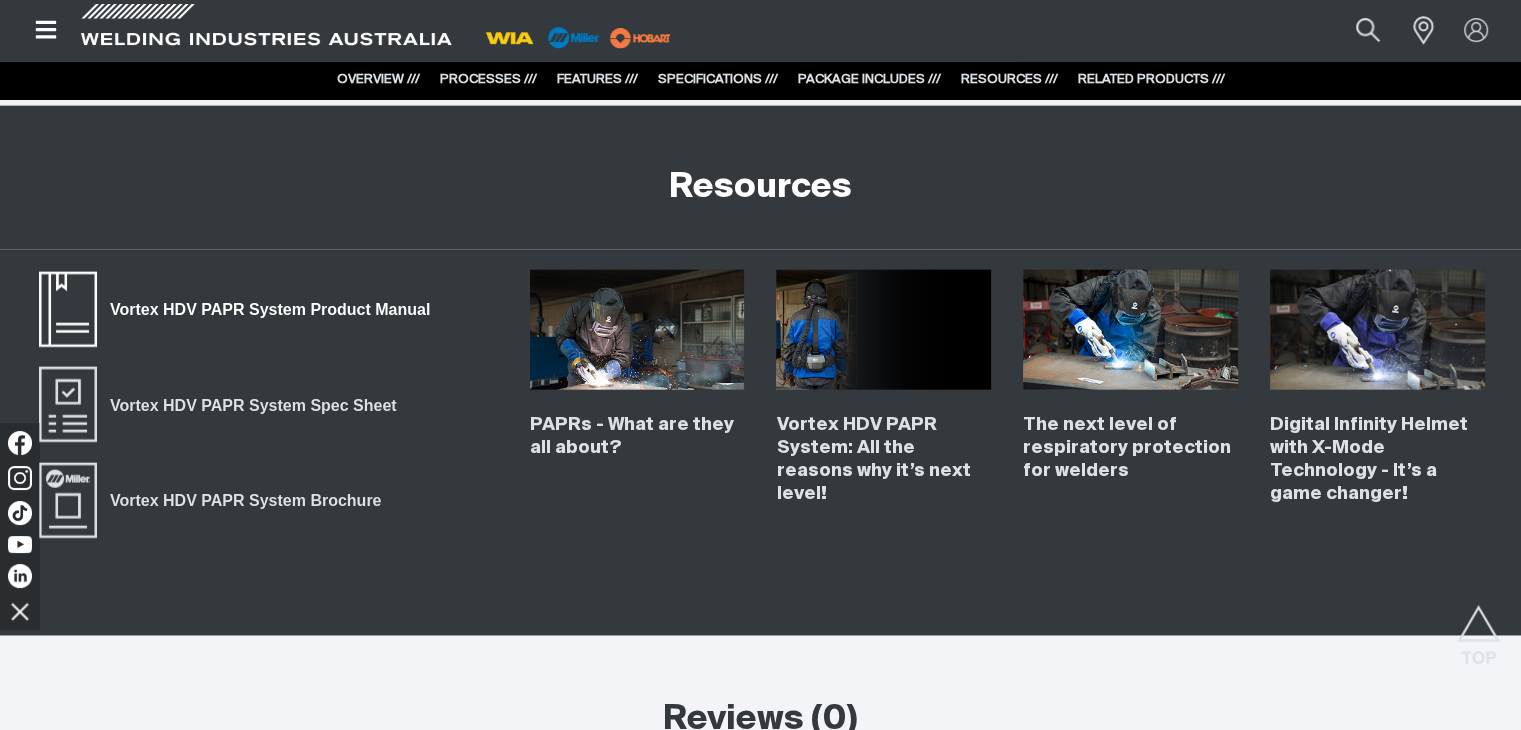 click on "Vortex HDV PAPR System Product Manual" at bounding box center (270, 310) 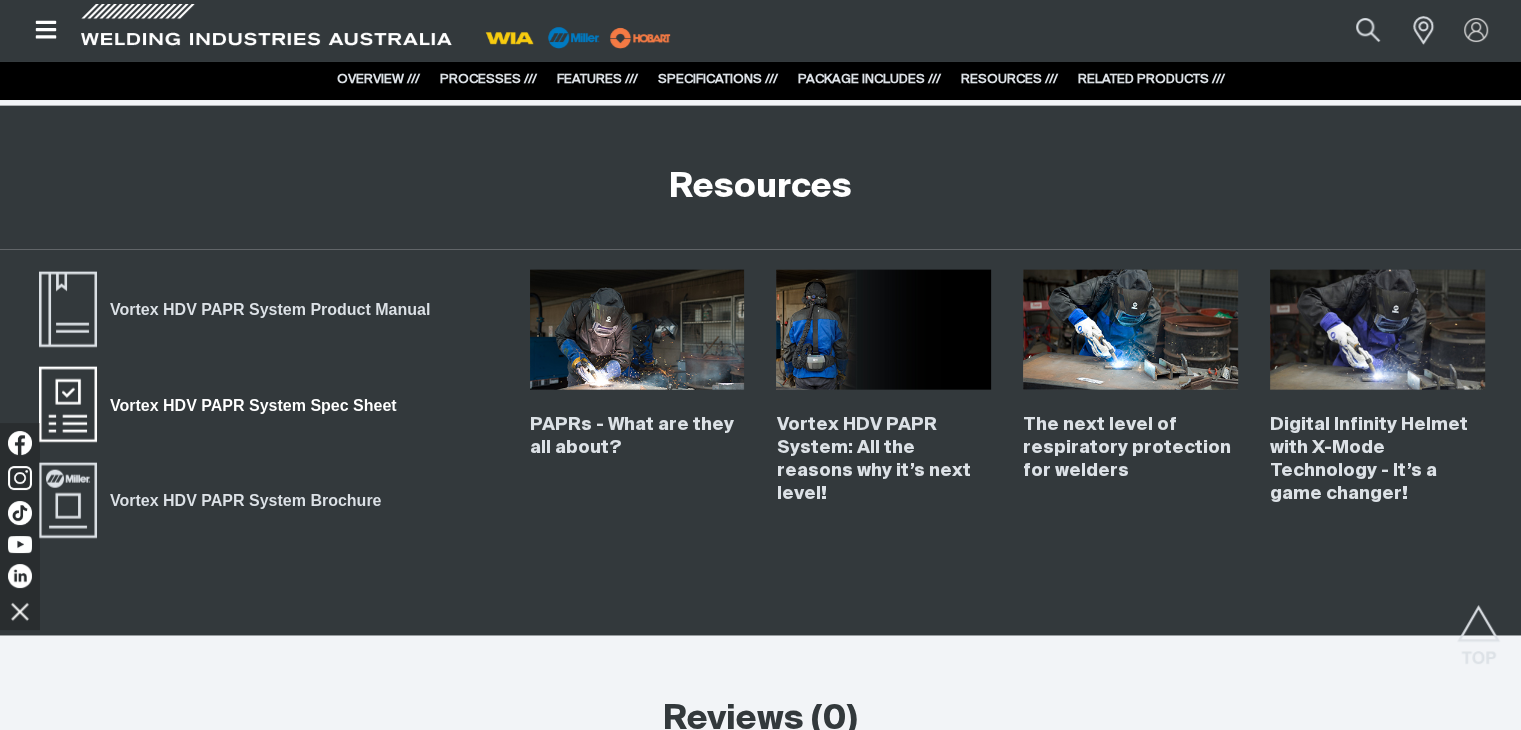 click on "Vortex HDV PAPR System Spec Sheet" at bounding box center (253, 406) 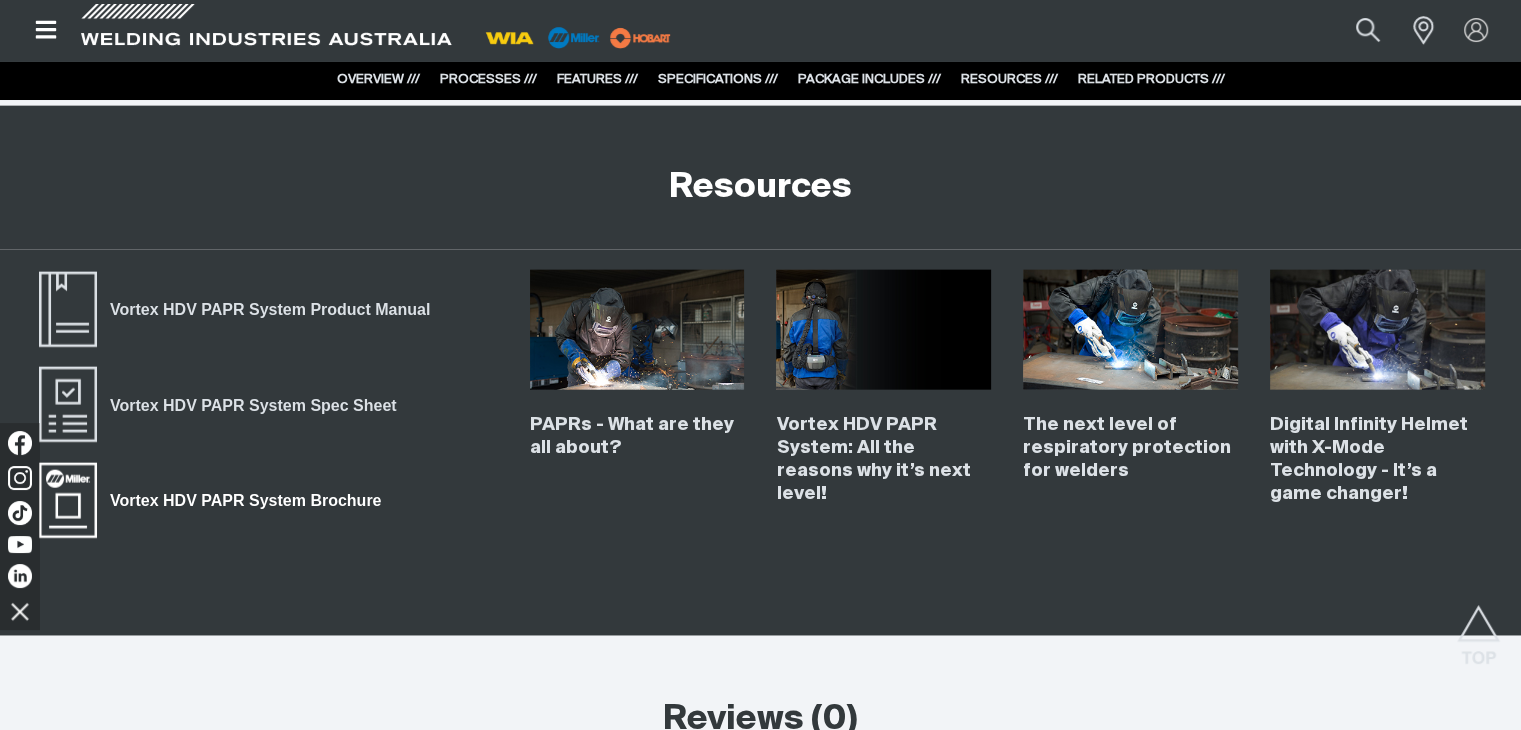 click on "Vortex HDV PAPR System Brochure" at bounding box center (245, 501) 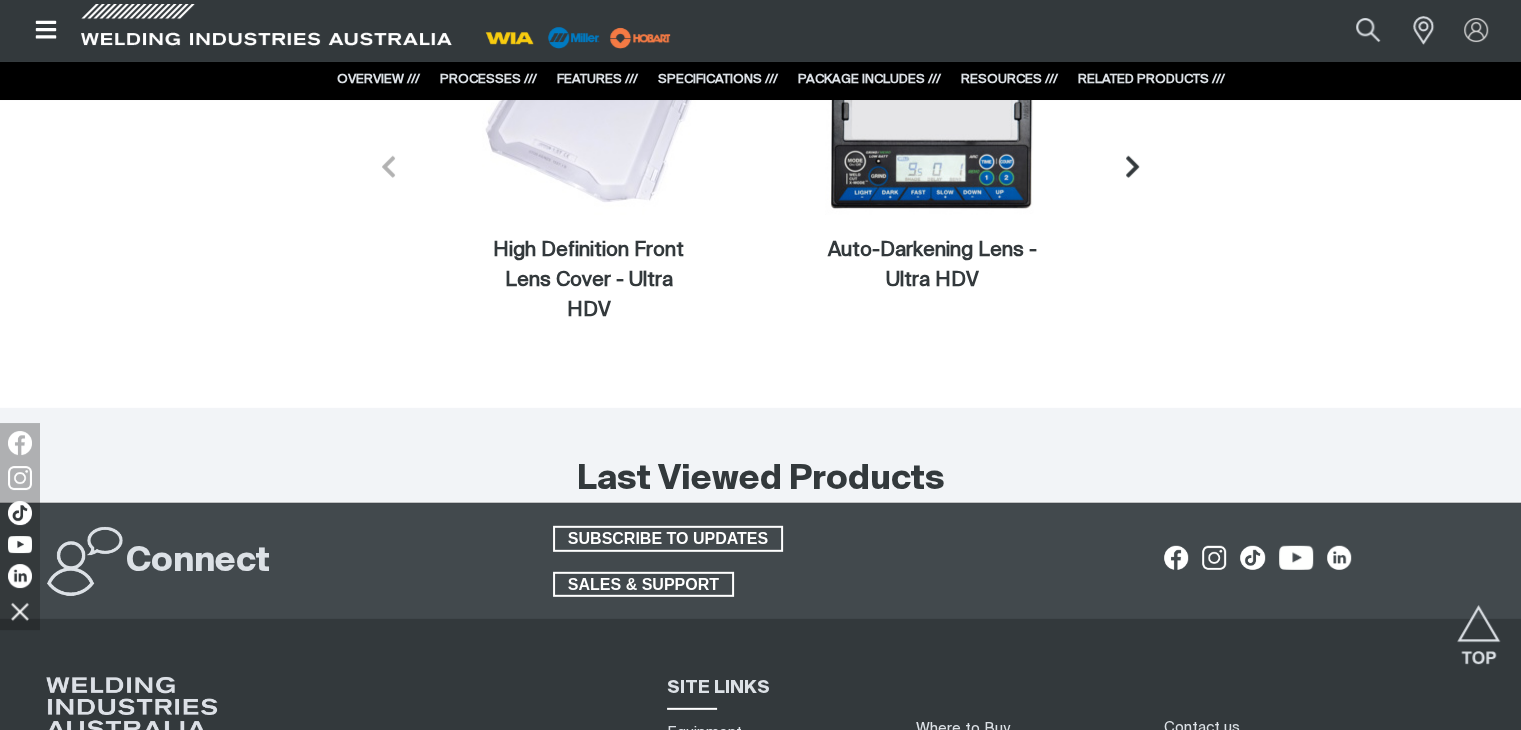 scroll, scrollTop: 13134, scrollLeft: 0, axis: vertical 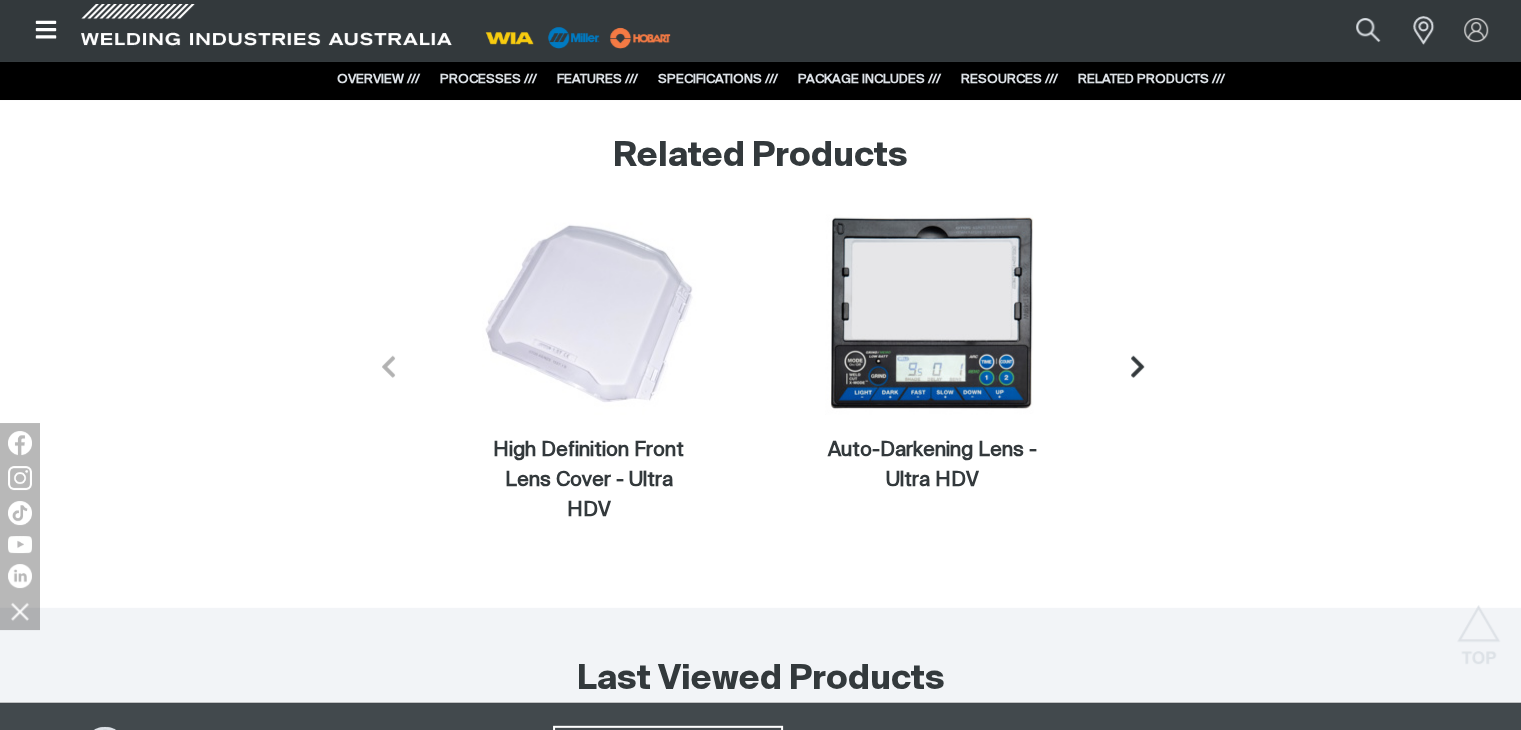 click 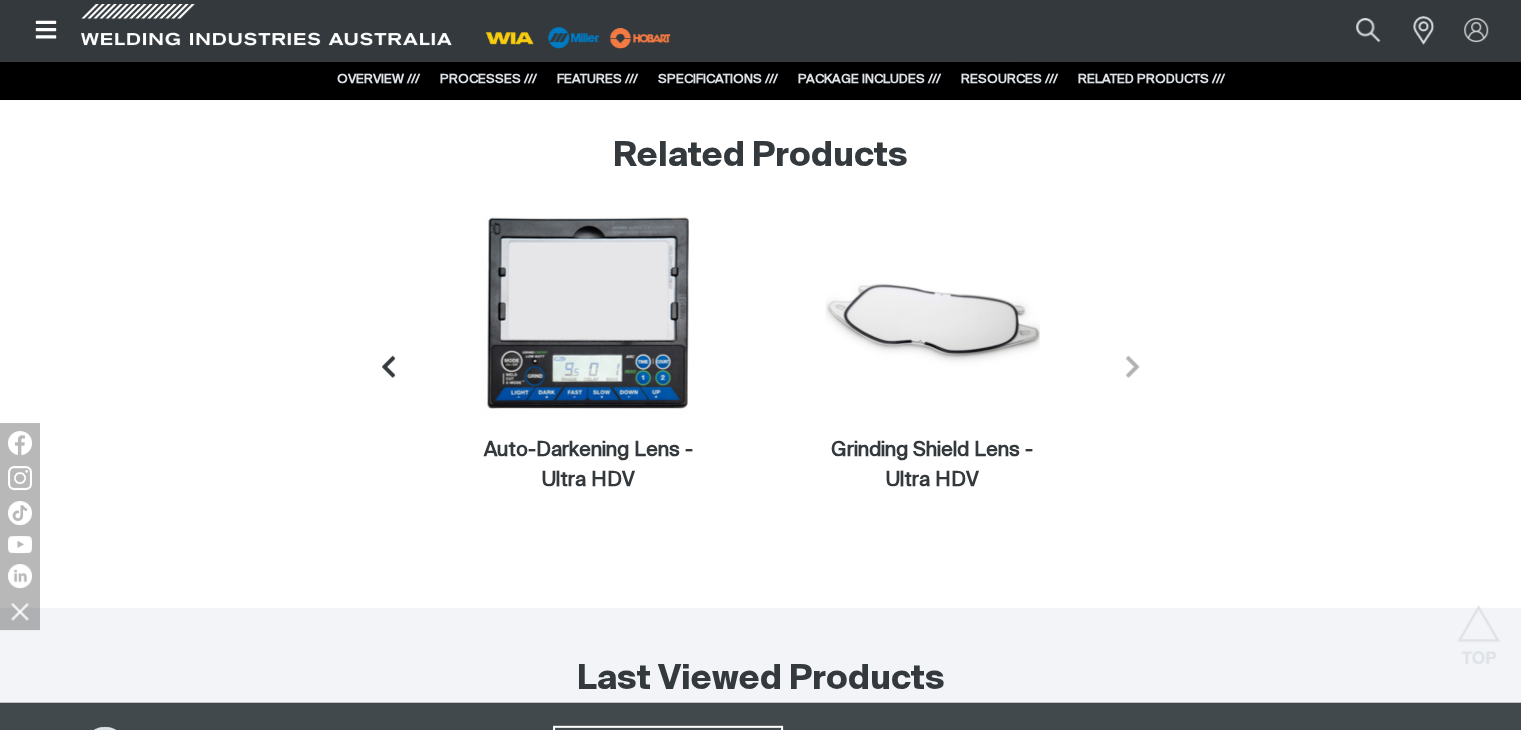 click 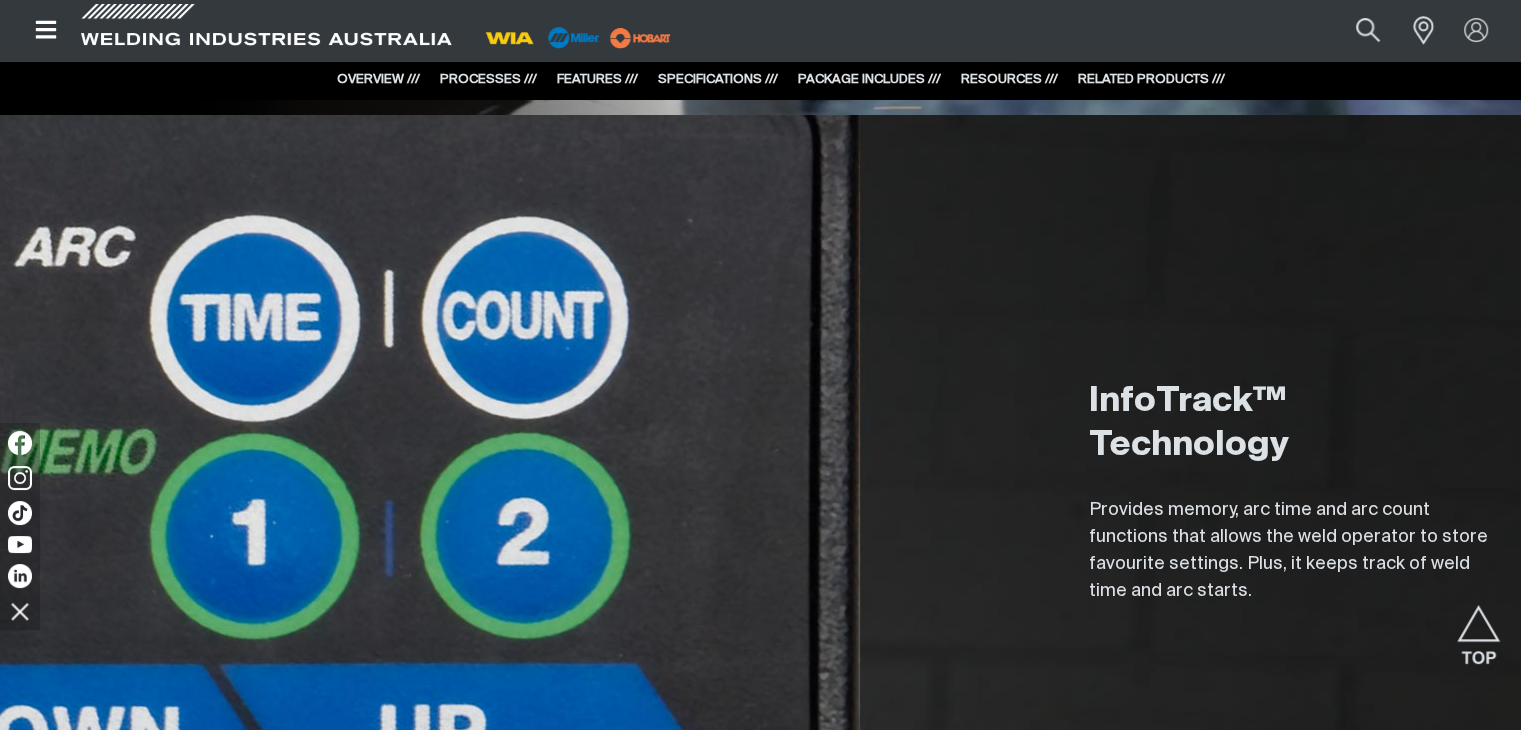 scroll, scrollTop: 6663, scrollLeft: 0, axis: vertical 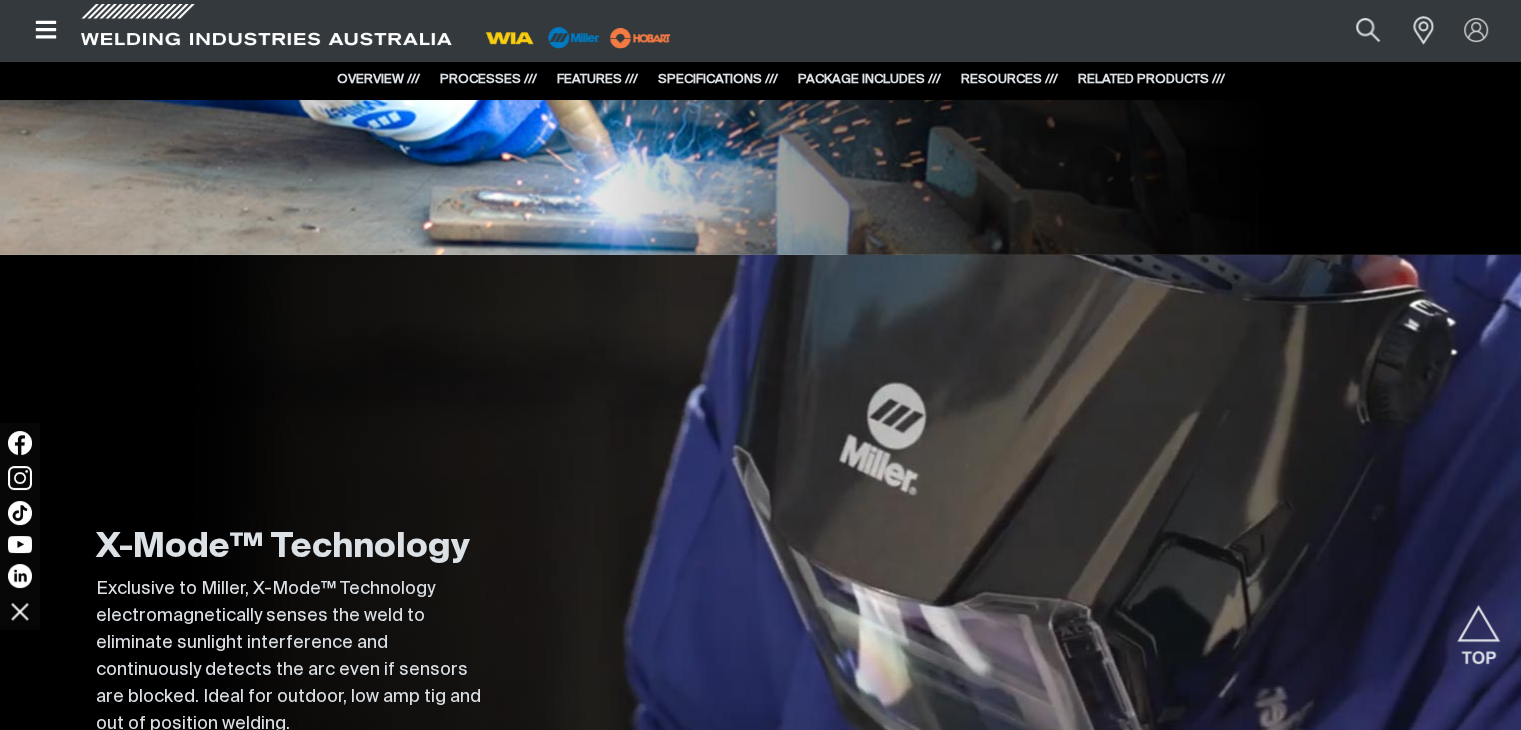 click on "OVERVIEW ///" at bounding box center [378, 79] 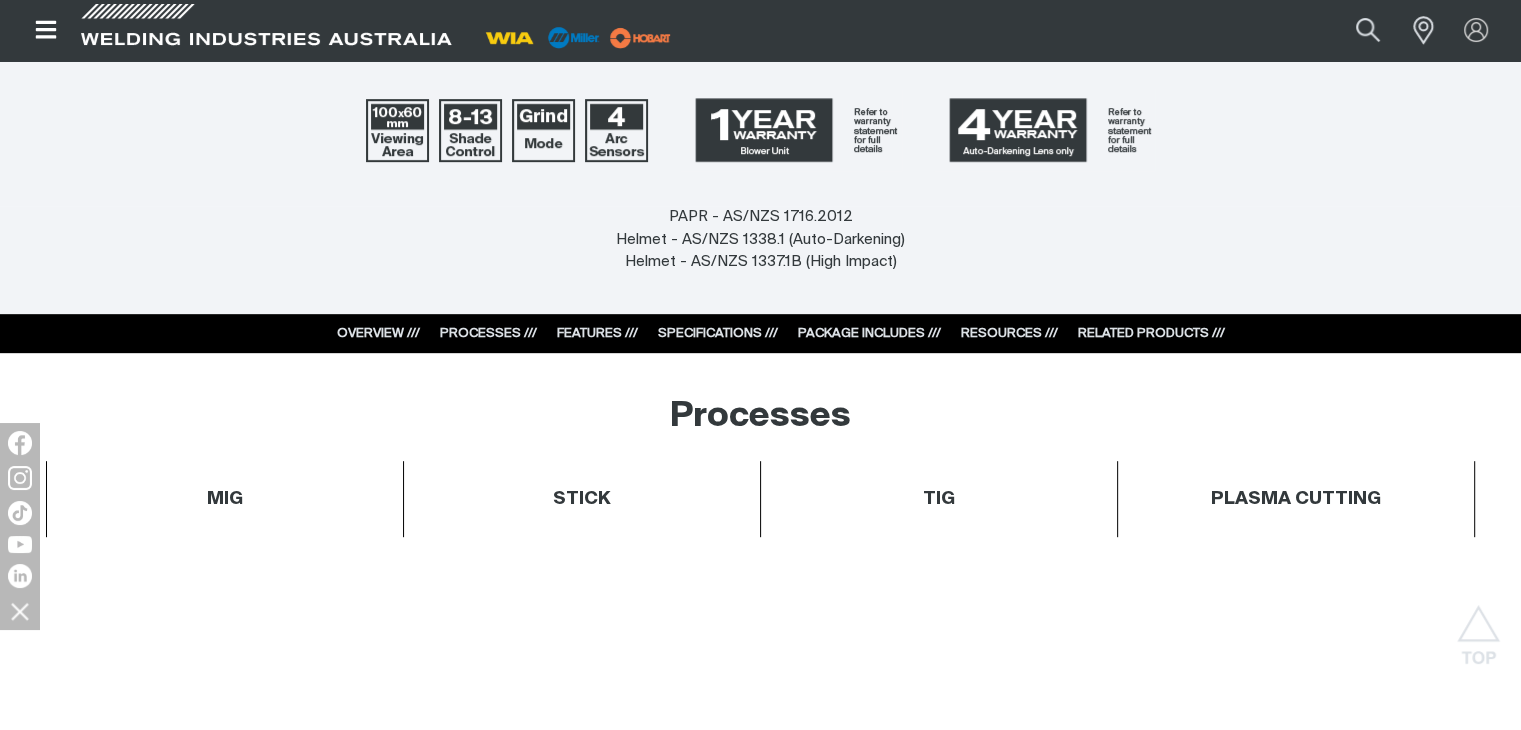 scroll, scrollTop: 900, scrollLeft: 0, axis: vertical 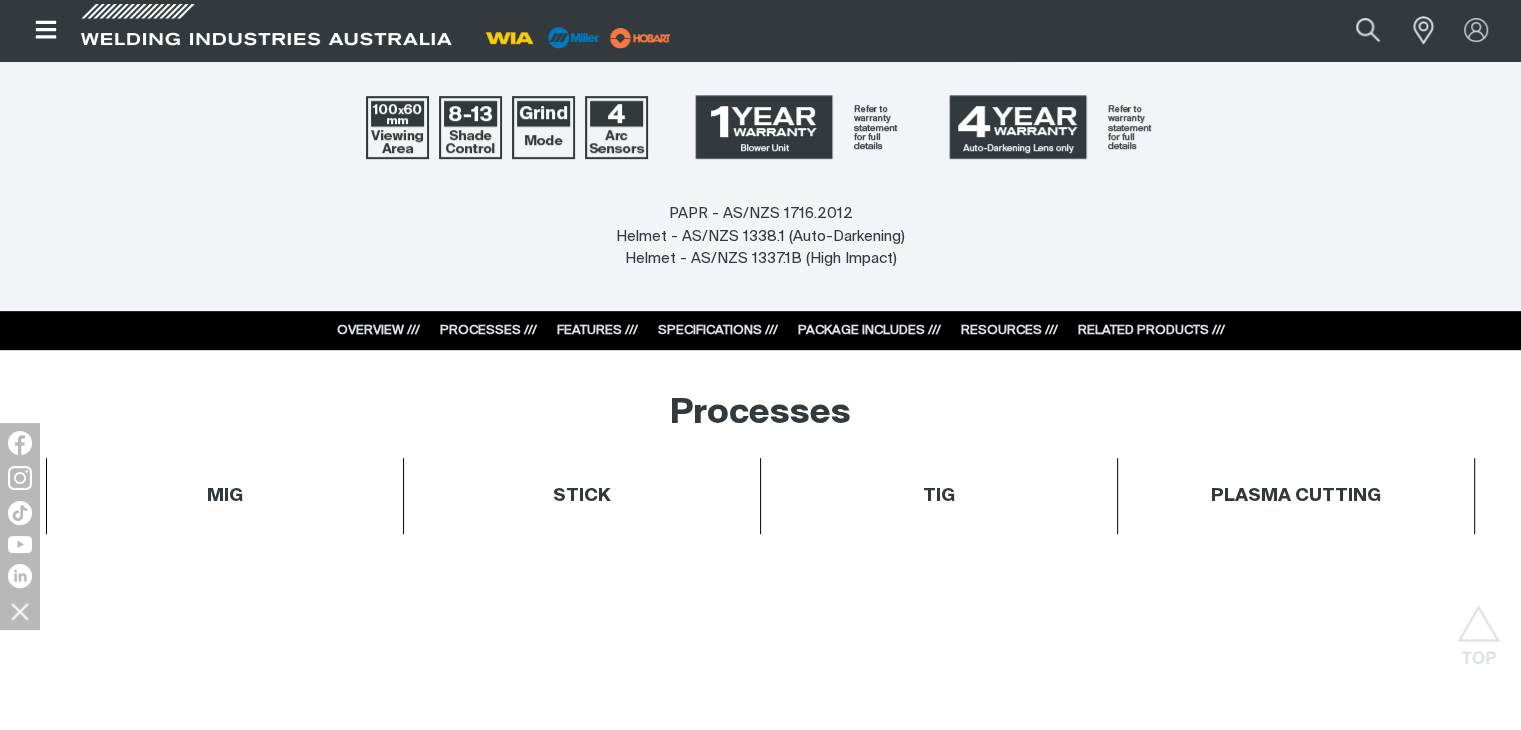 click on "SPECIFICATIONS ///" at bounding box center (718, 330) 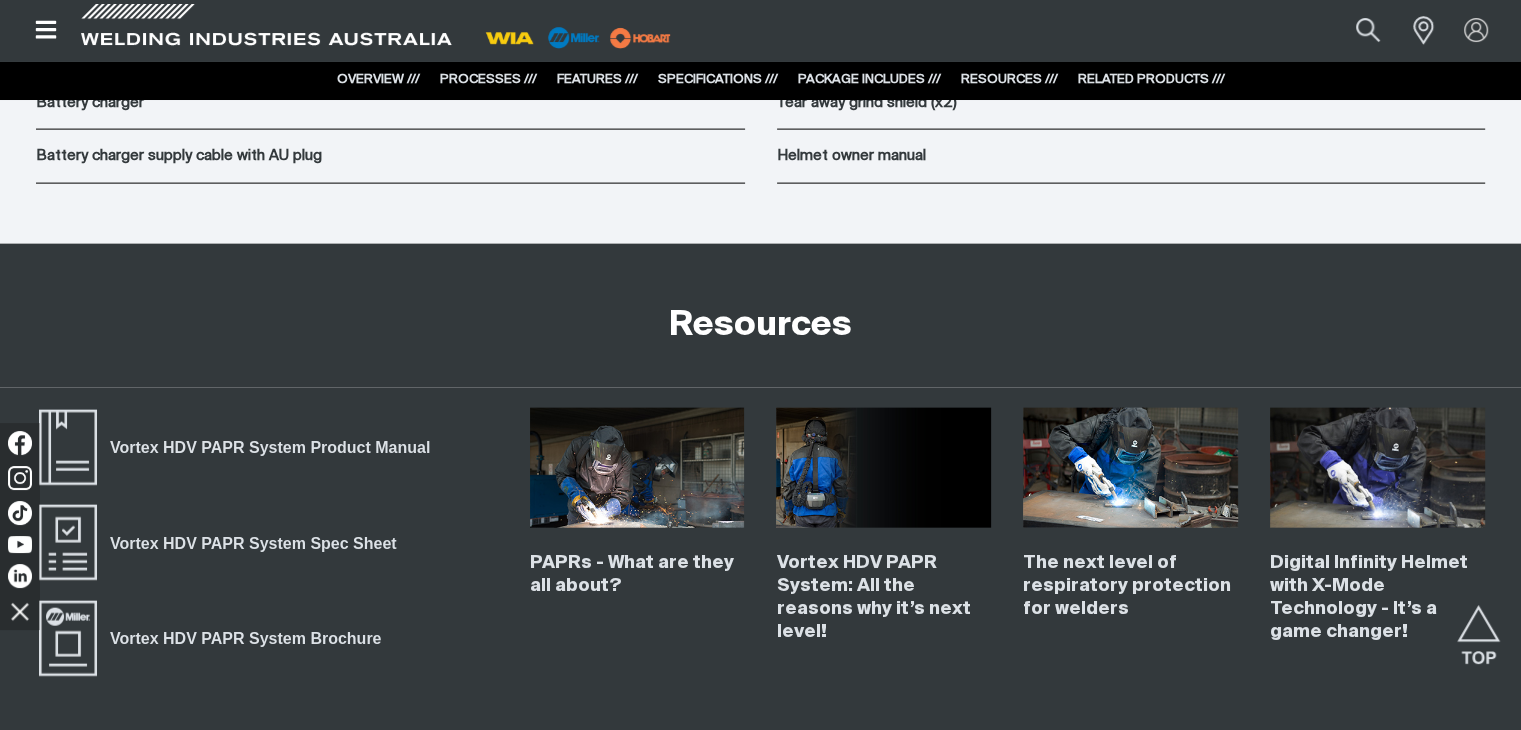 scroll, scrollTop: 12321, scrollLeft: 0, axis: vertical 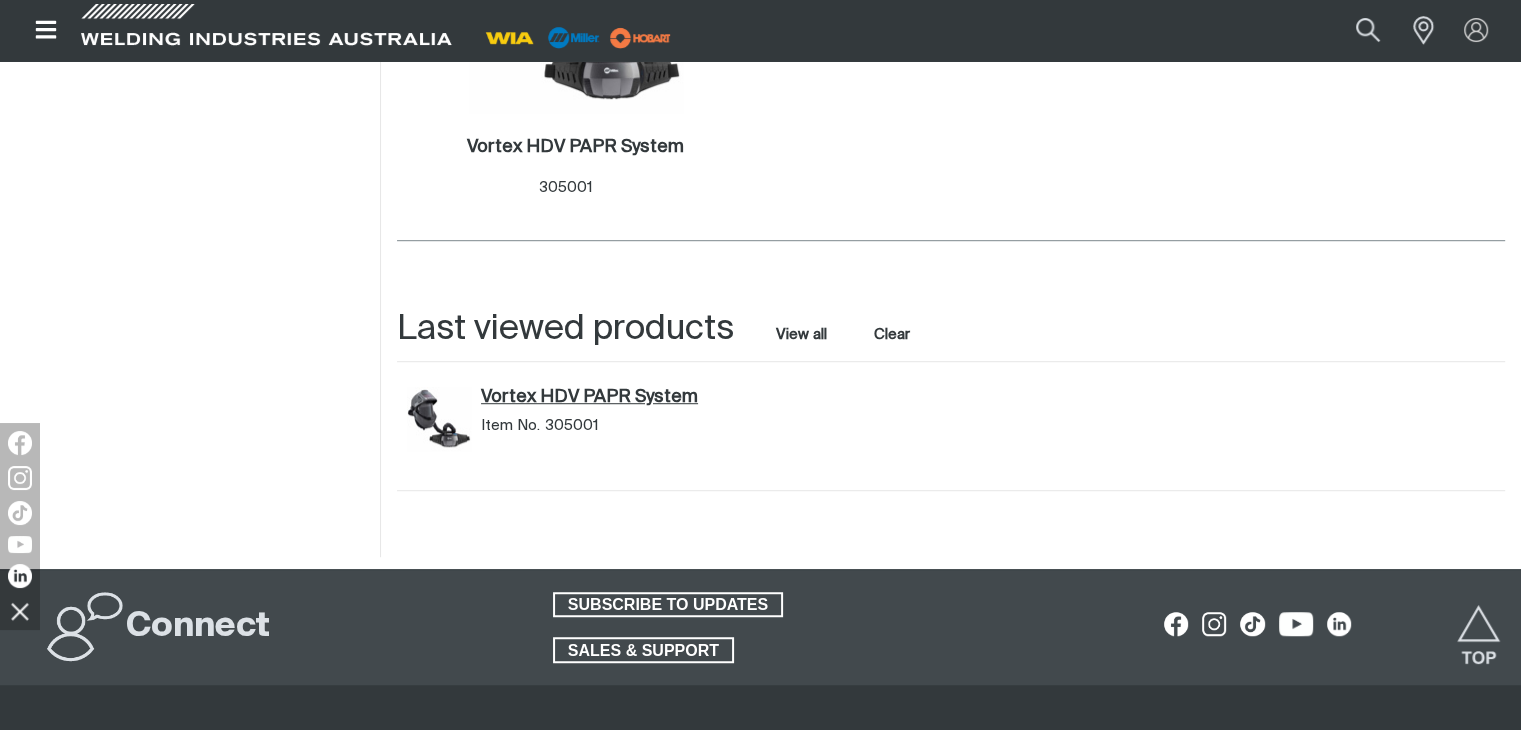 click on "Vortex HDV PAPR System" at bounding box center (618, 398) 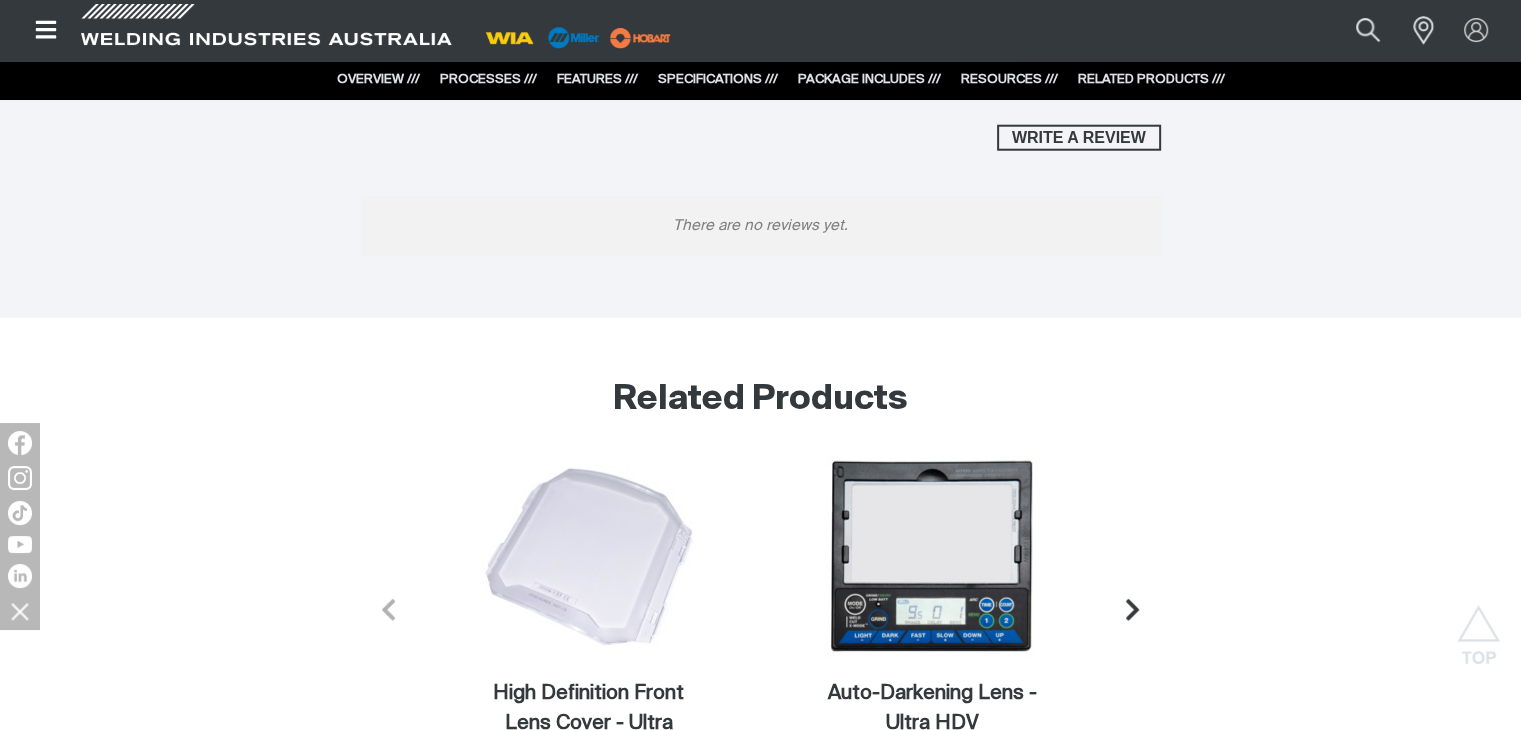 scroll, scrollTop: 13300, scrollLeft: 0, axis: vertical 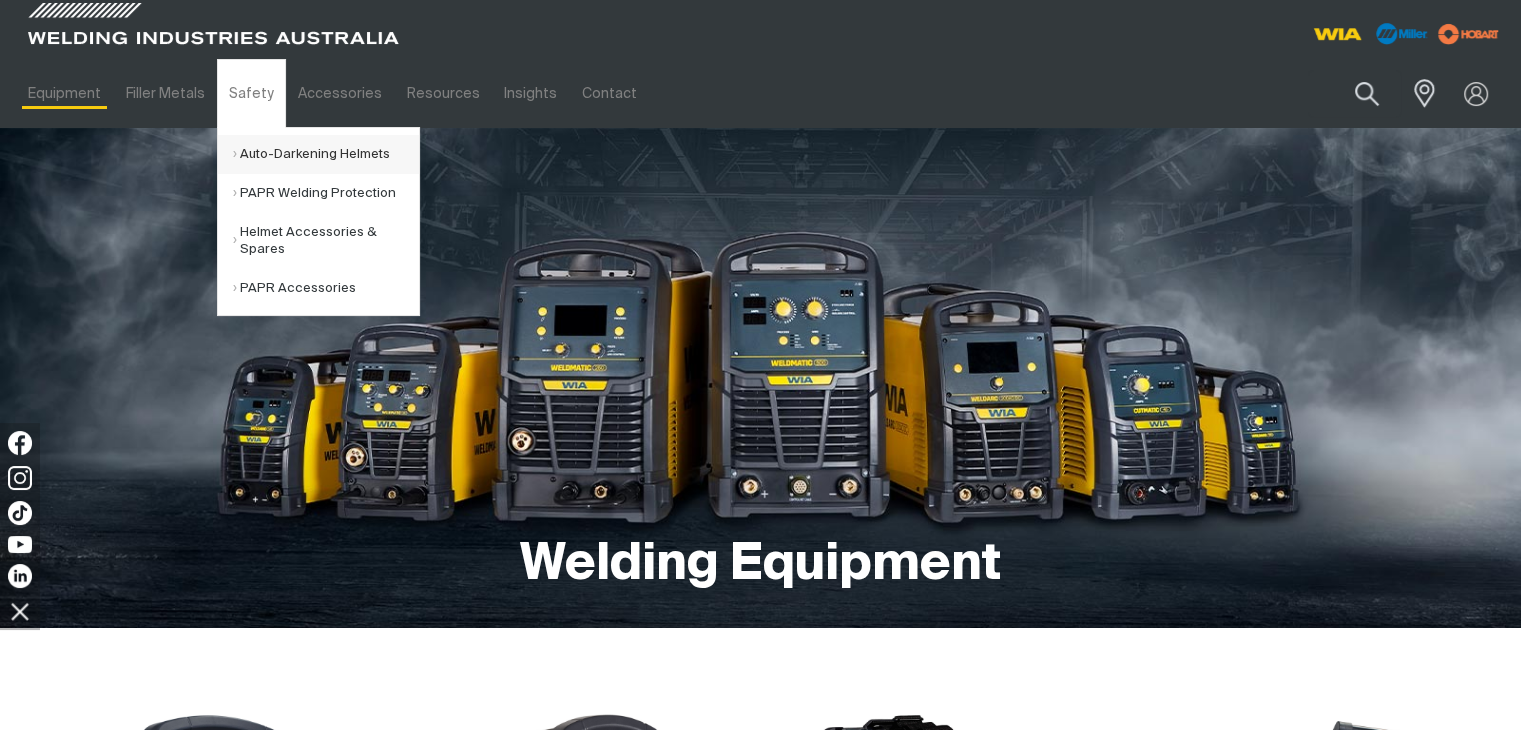 click on "Auto-Darkening Helmets" at bounding box center (326, 154) 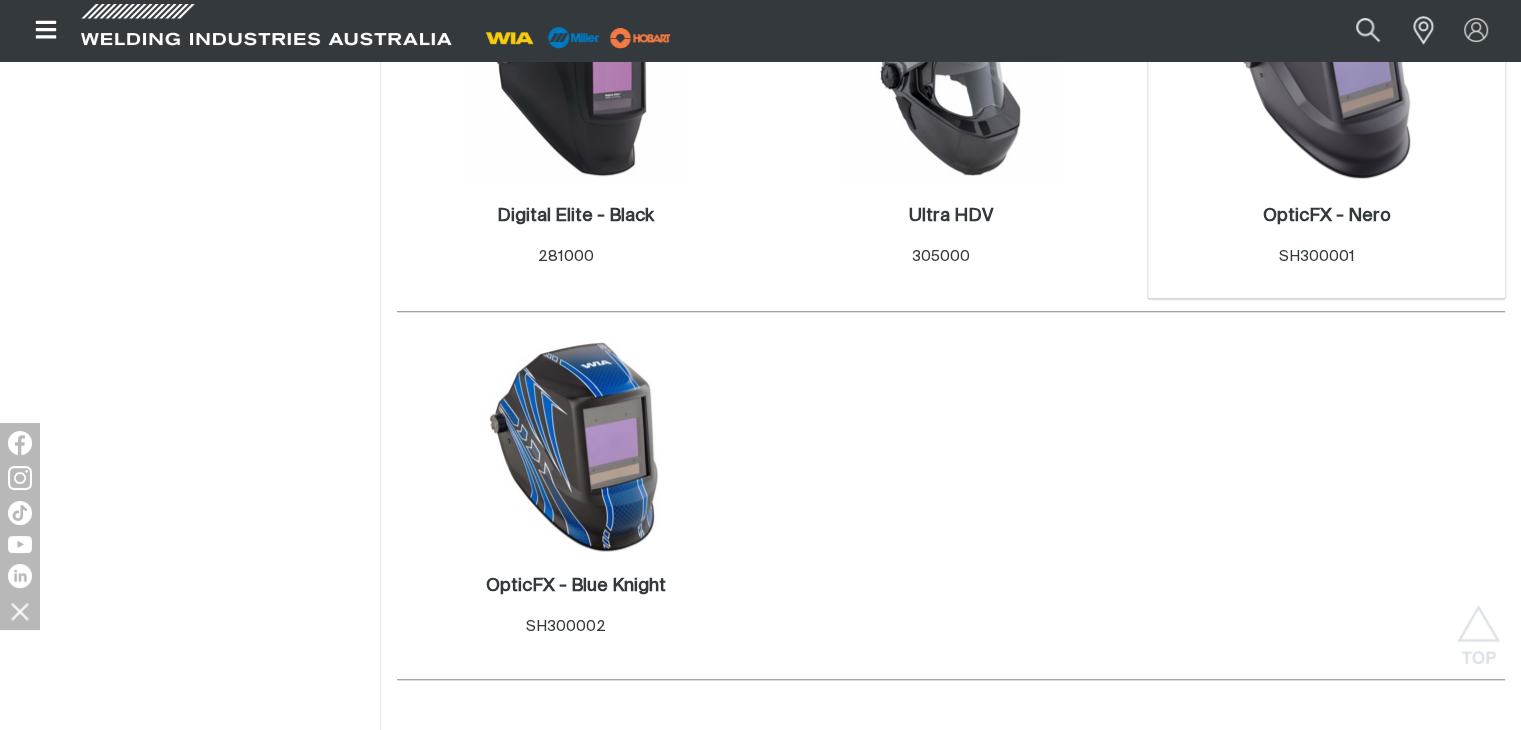 scroll, scrollTop: 1300, scrollLeft: 0, axis: vertical 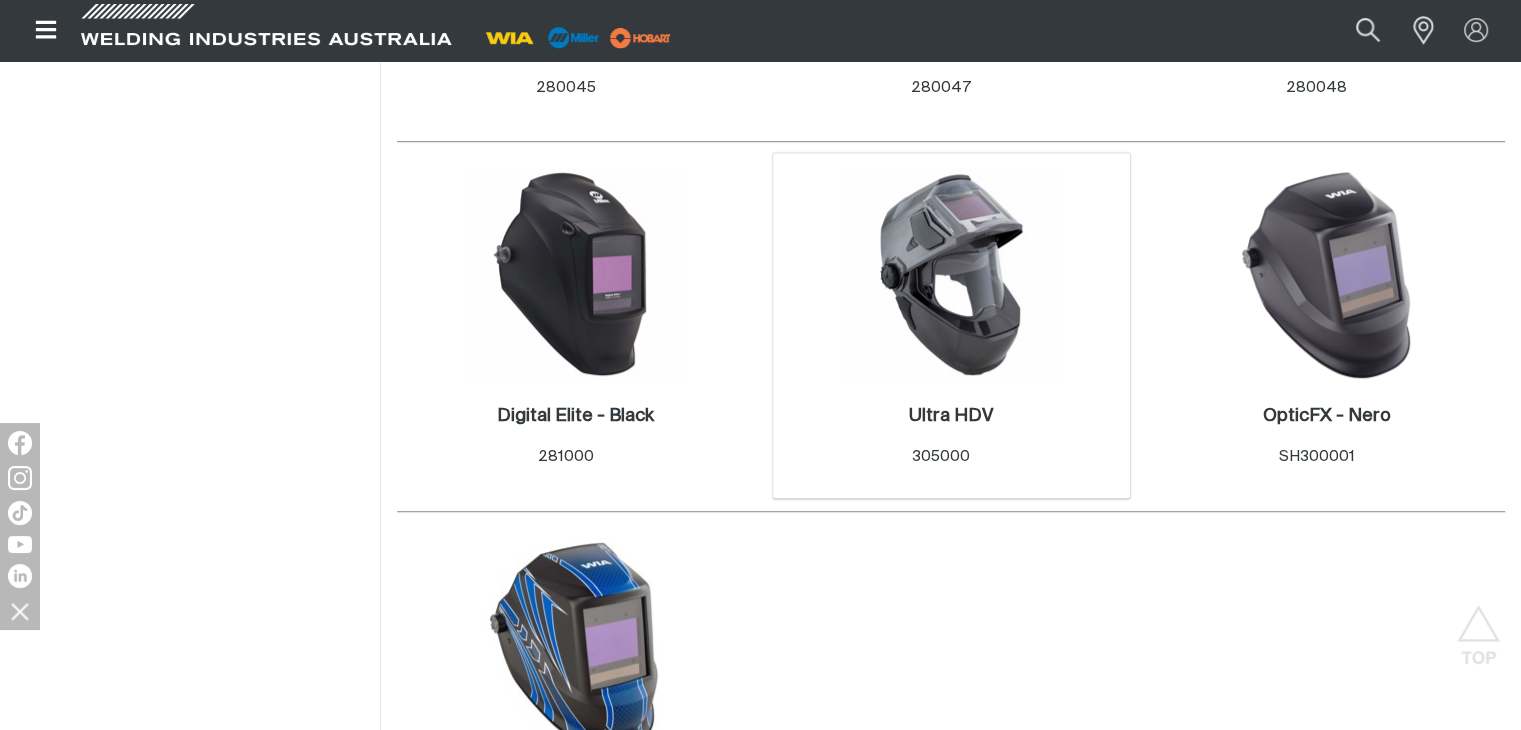 click at bounding box center [951, 275] 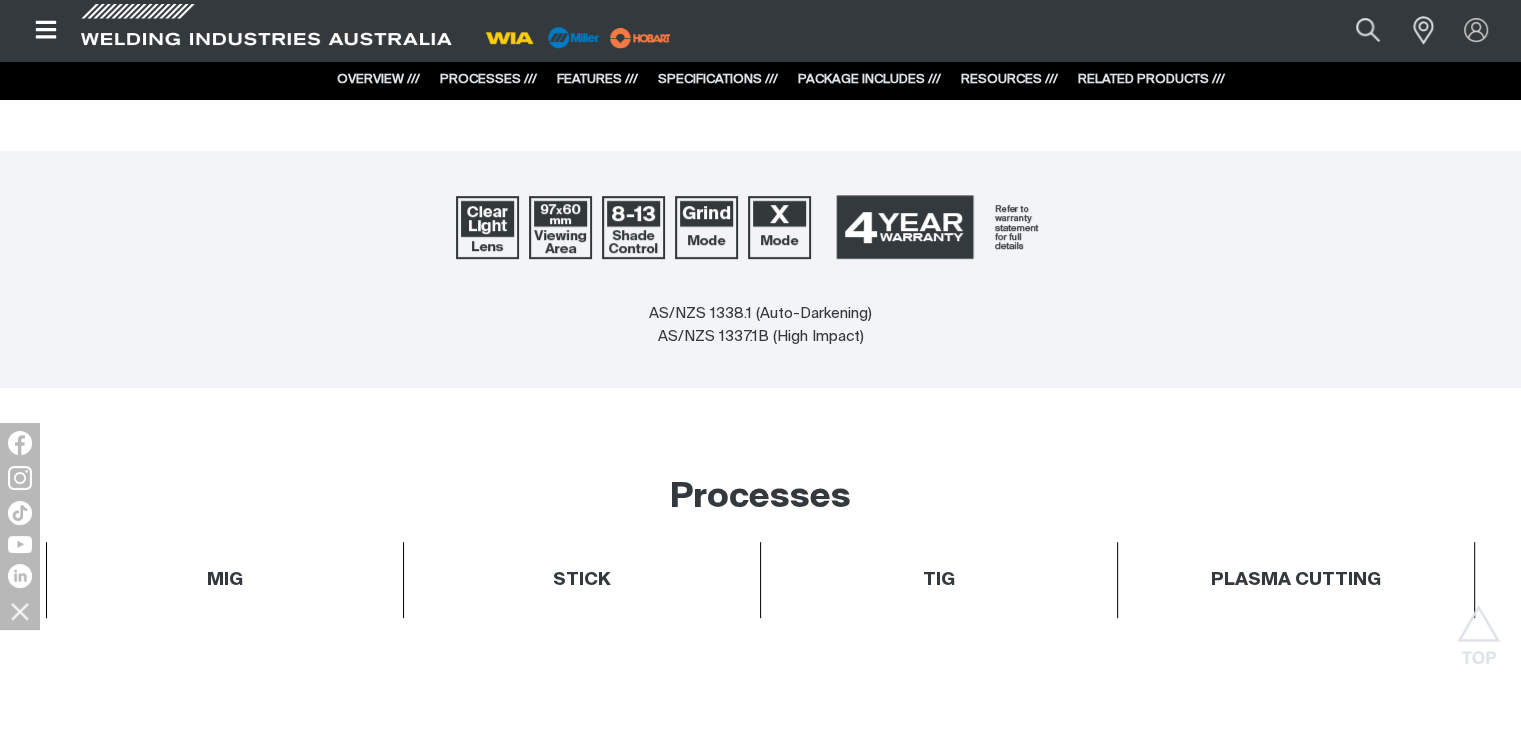 scroll, scrollTop: 0, scrollLeft: 0, axis: both 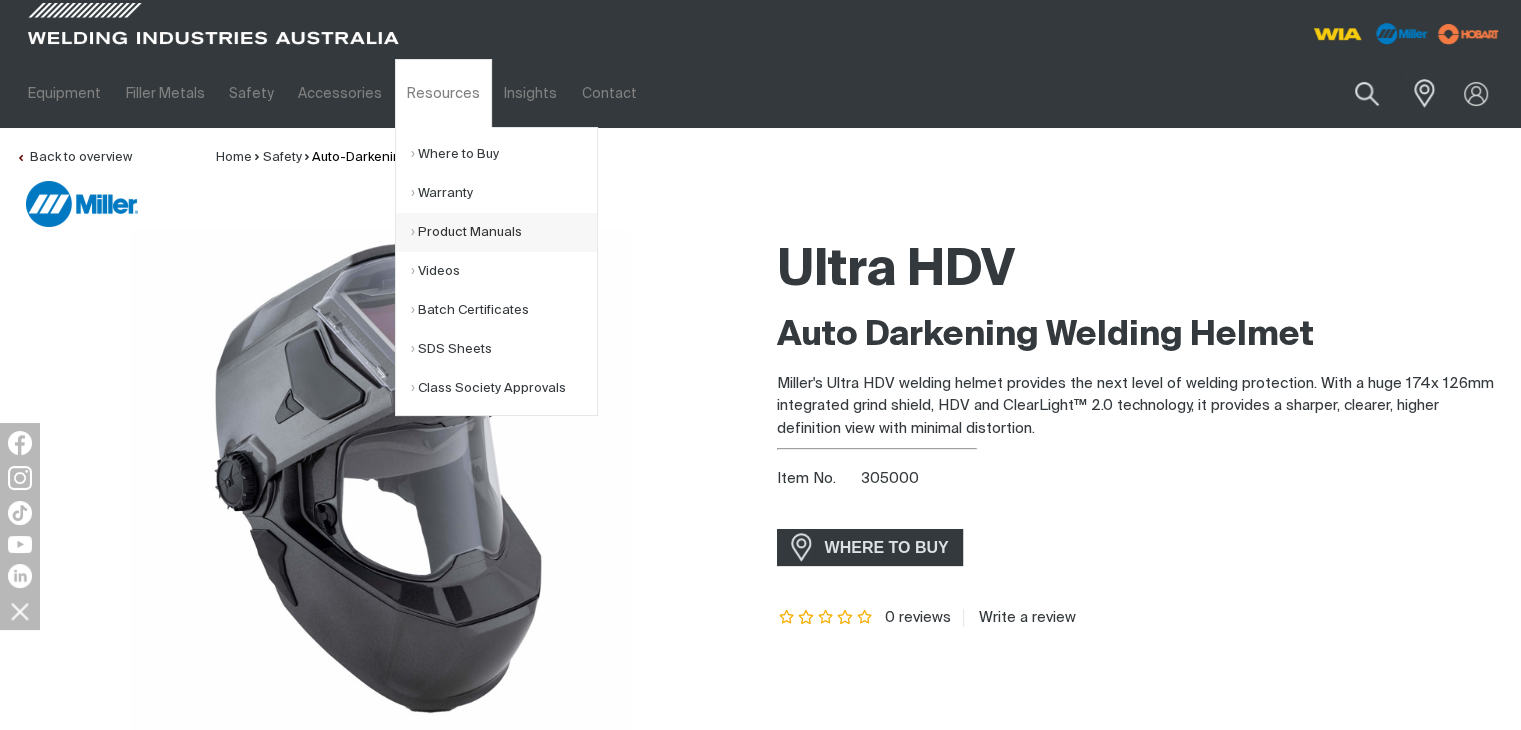click on "Product Manuals" at bounding box center (504, 232) 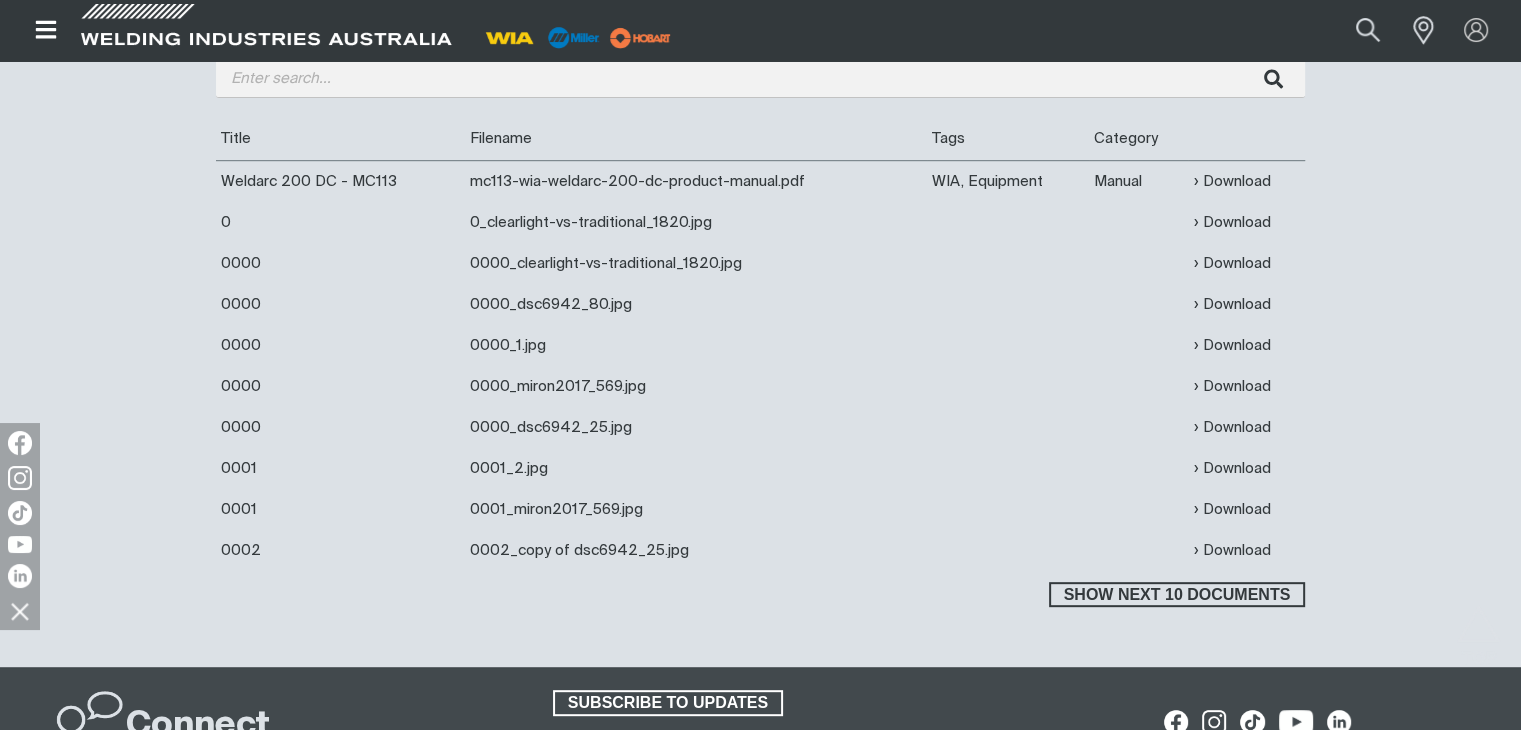 scroll, scrollTop: 800, scrollLeft: 0, axis: vertical 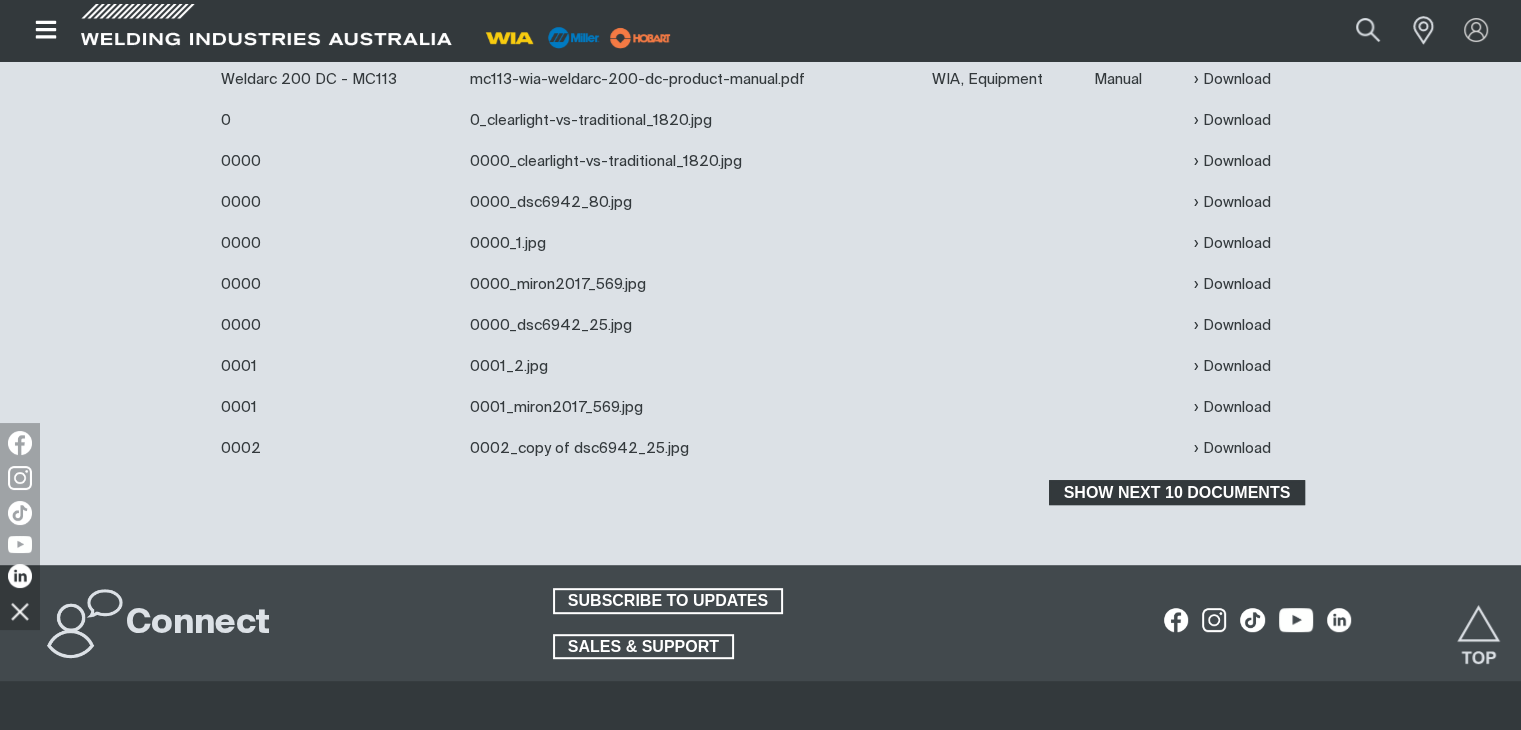 click on "Show next 10 documents" at bounding box center [1177, 493] 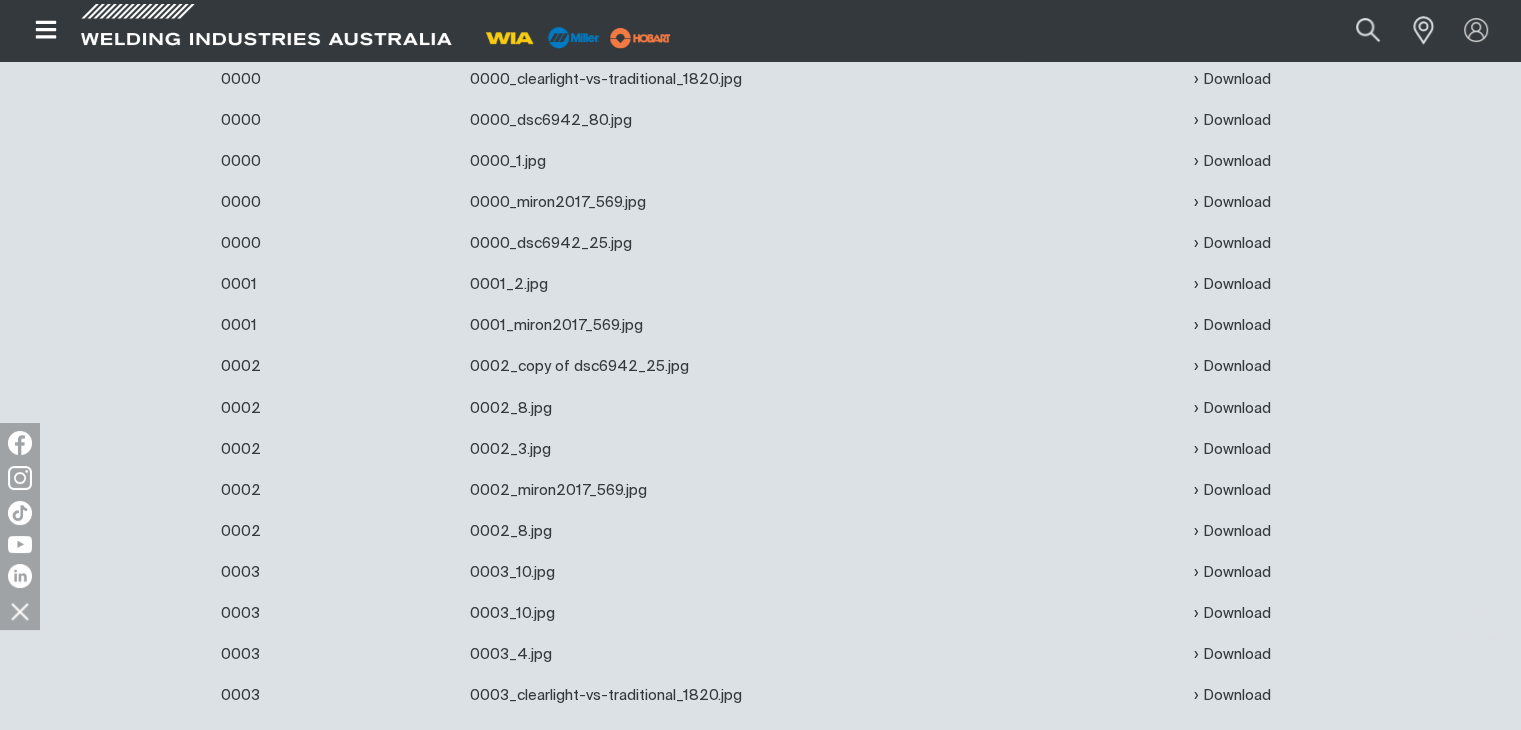 scroll, scrollTop: 1200, scrollLeft: 0, axis: vertical 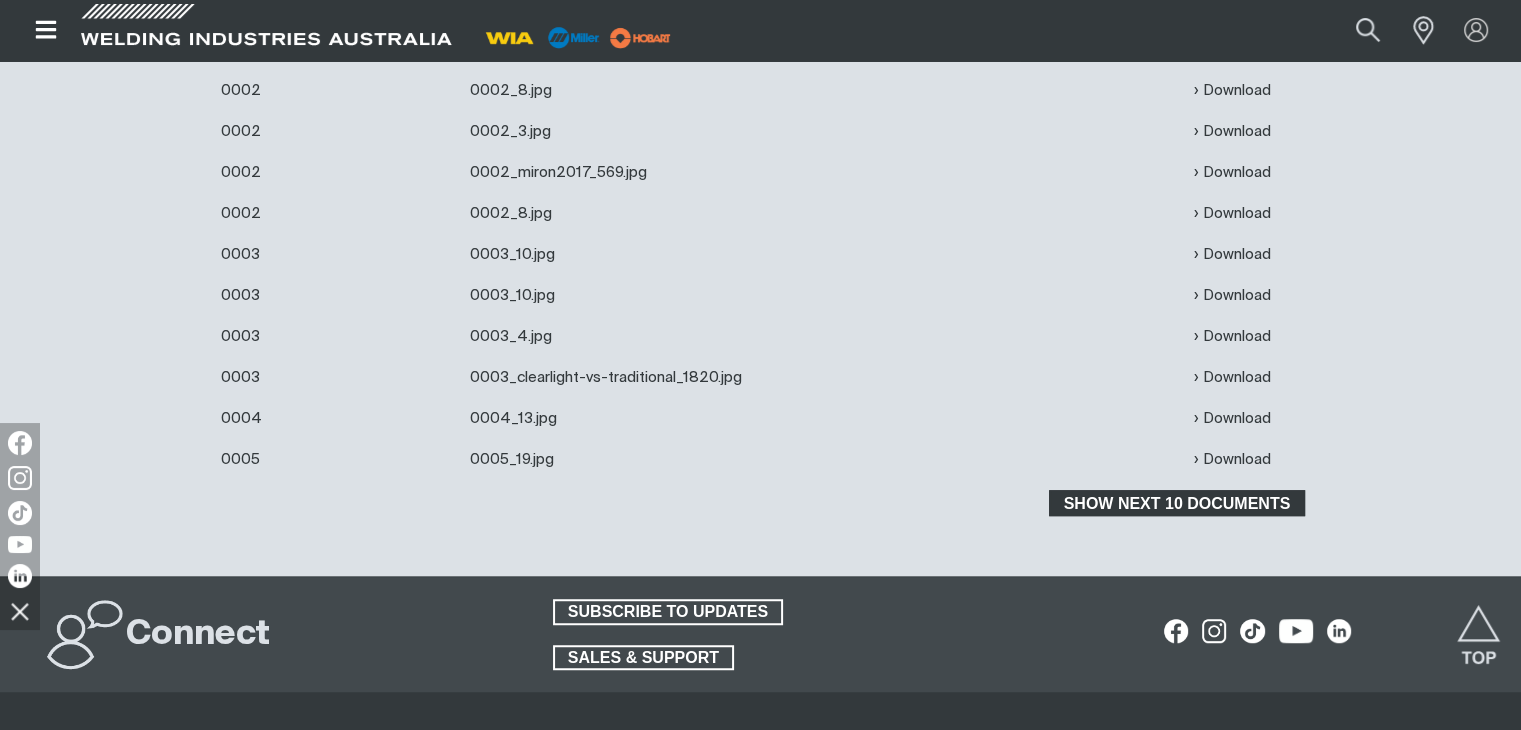 click on "Show next 10 documents" at bounding box center (1177, 503) 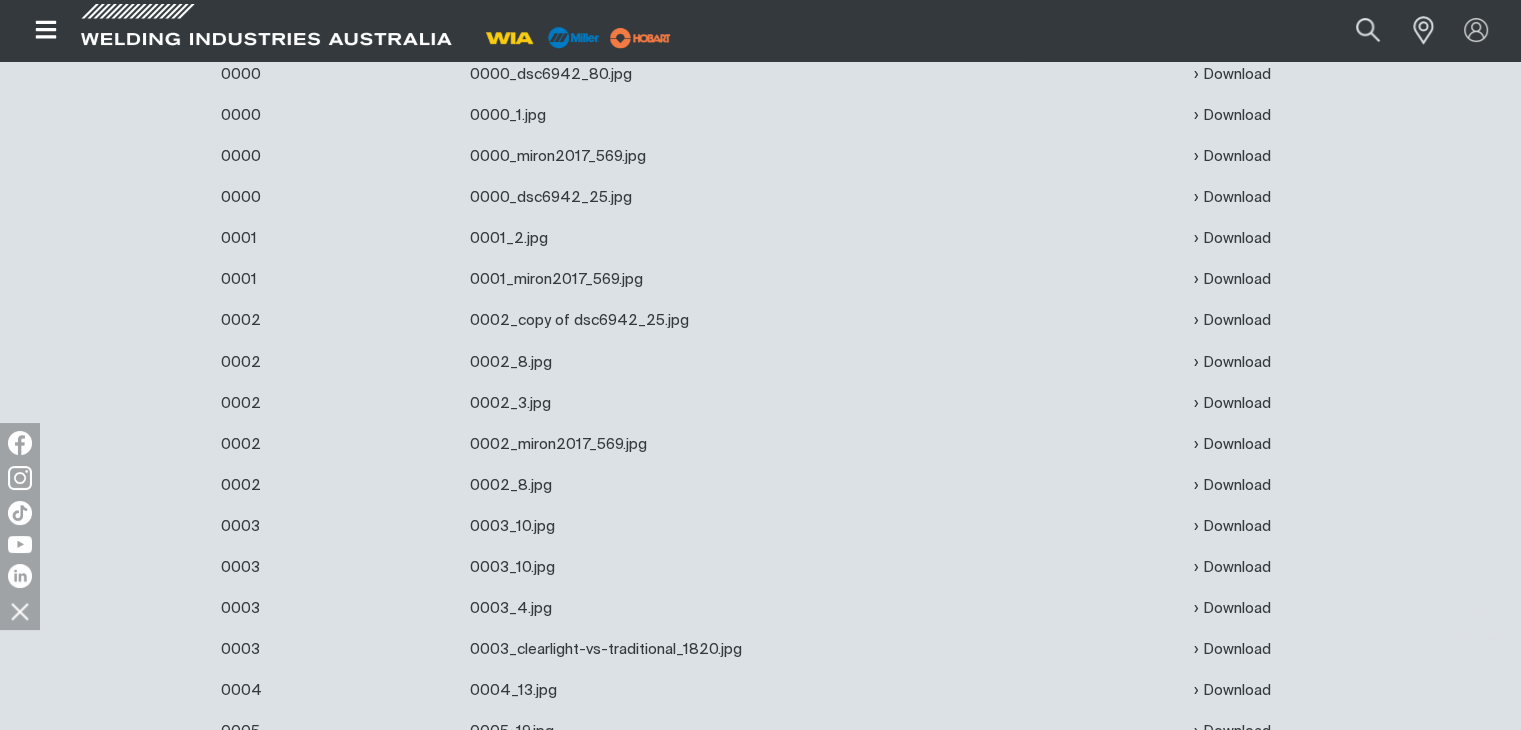 scroll, scrollTop: 500, scrollLeft: 0, axis: vertical 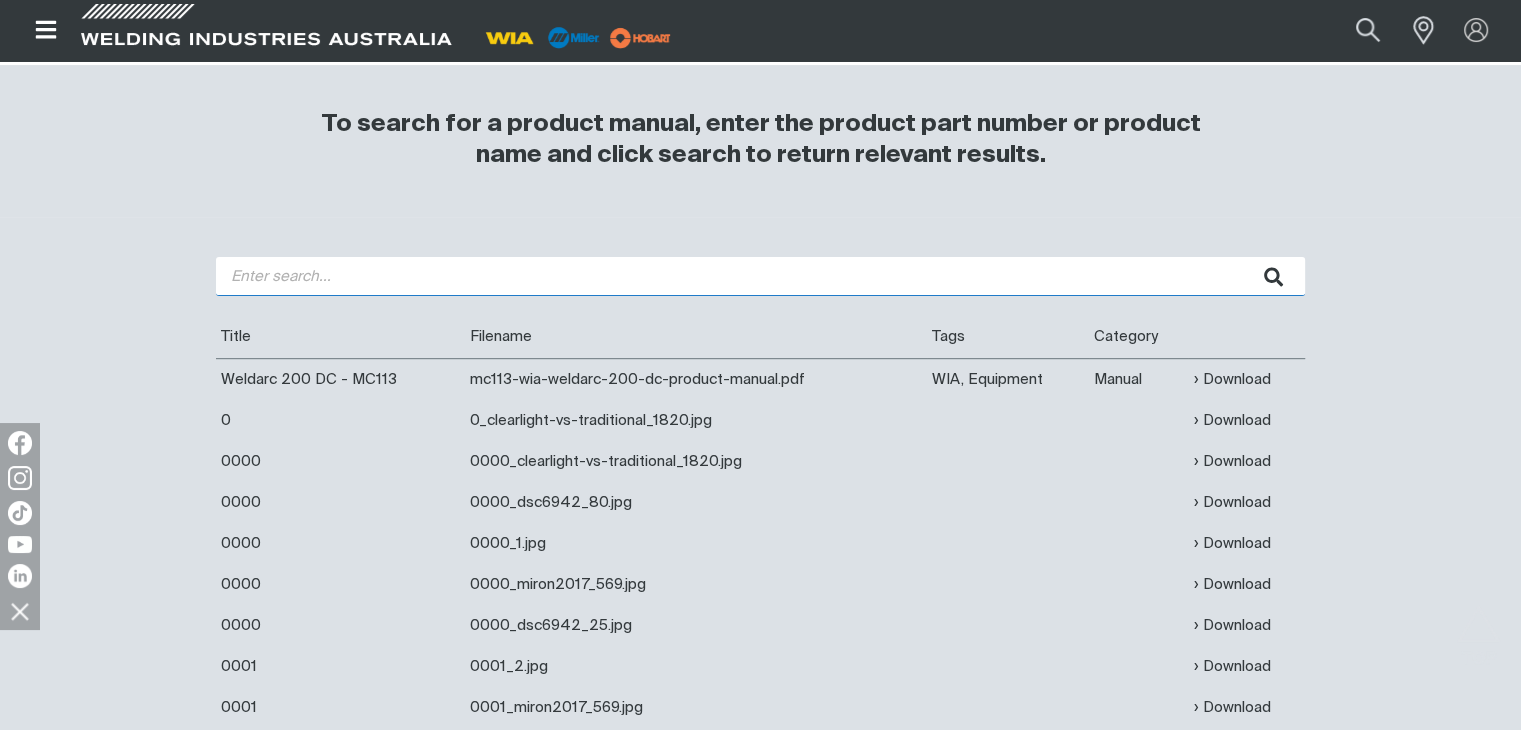 click at bounding box center [760, 276] 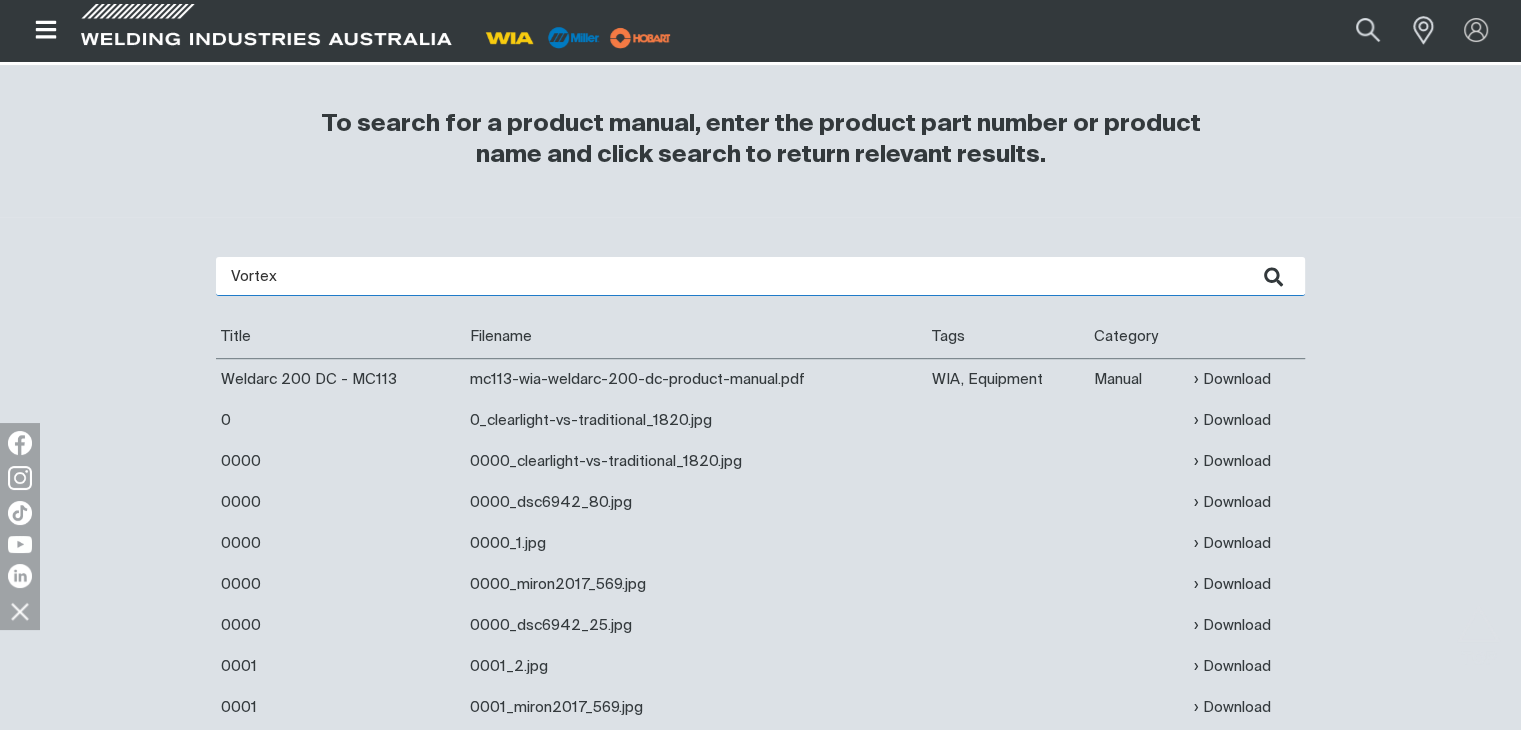 click at bounding box center (1273, 276) 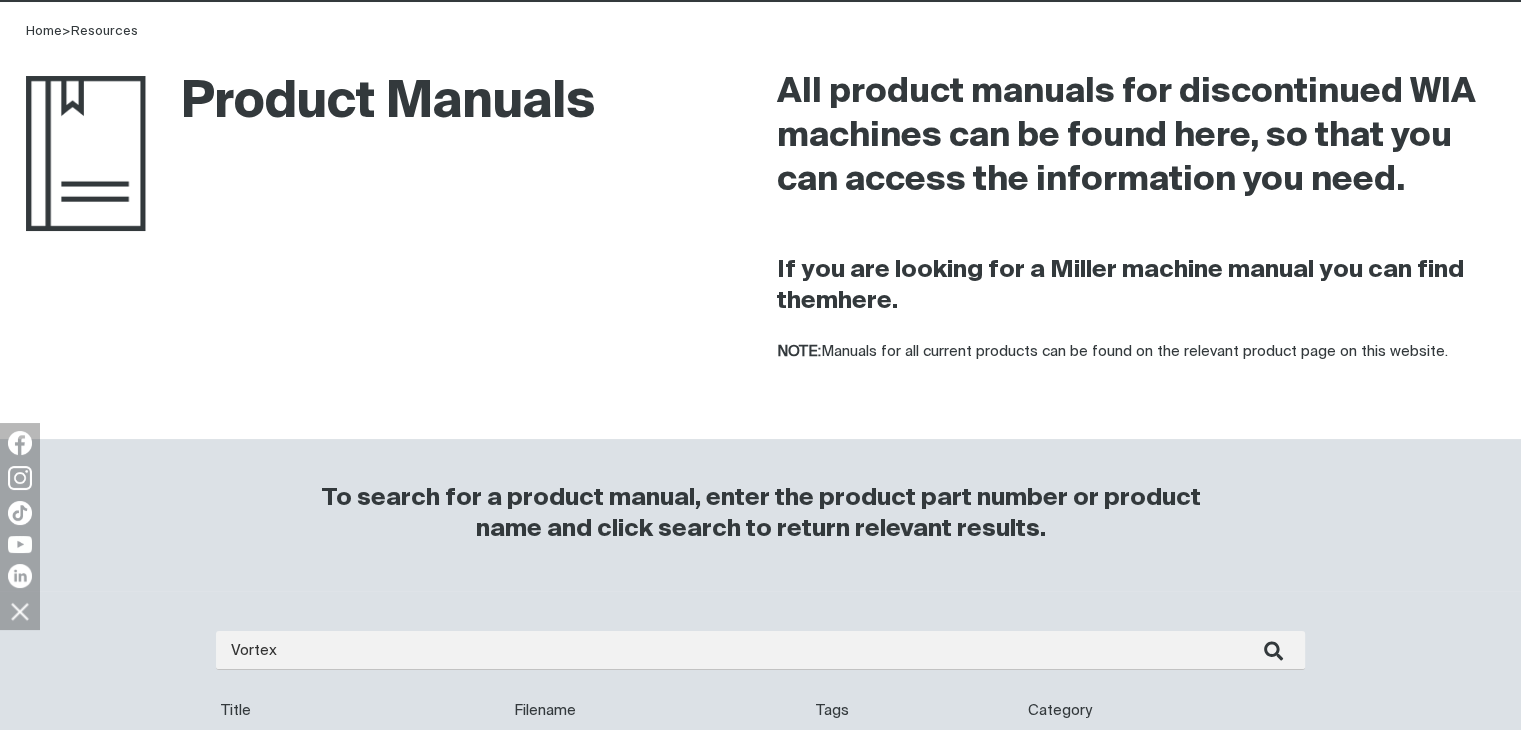 scroll, scrollTop: 300, scrollLeft: 0, axis: vertical 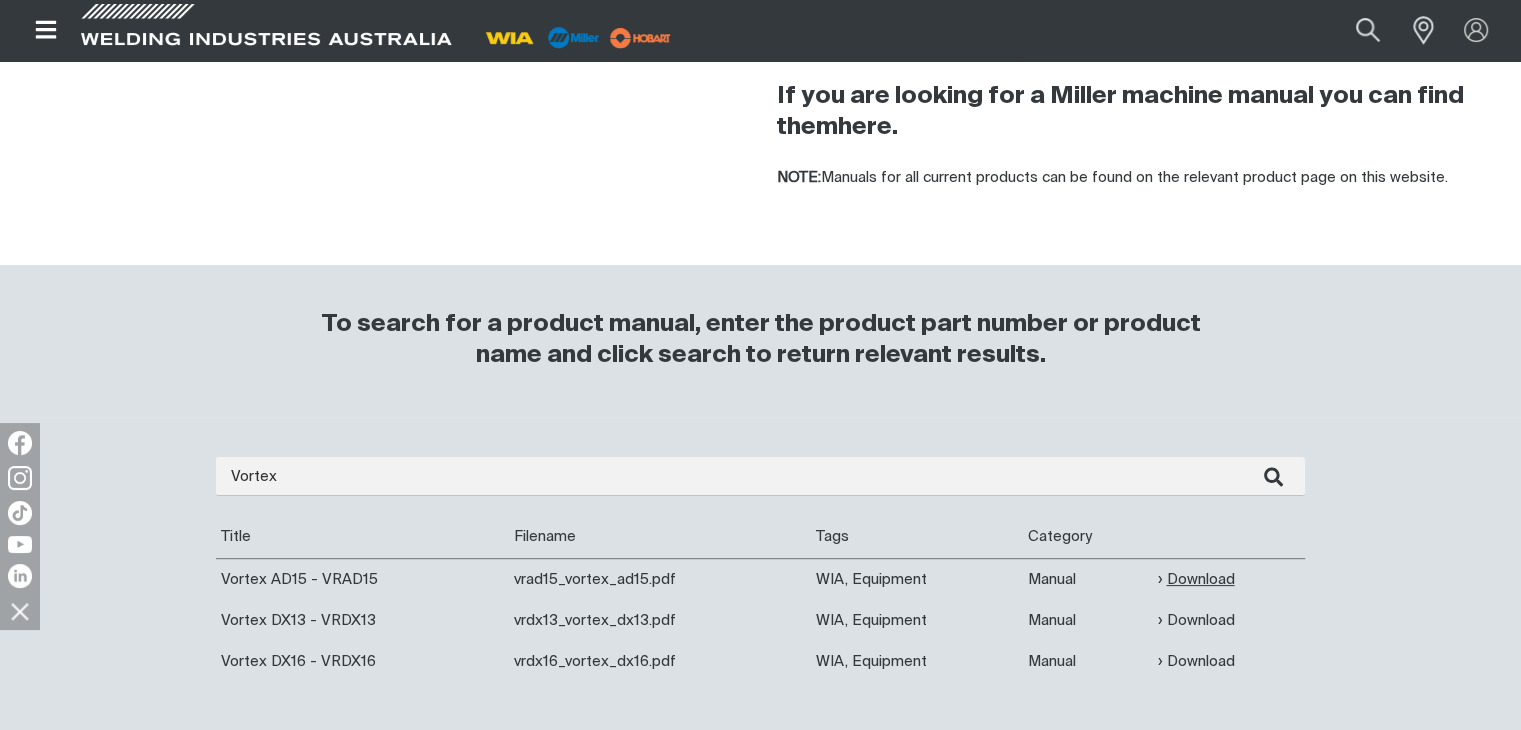 click on "Download" at bounding box center [1195, 579] 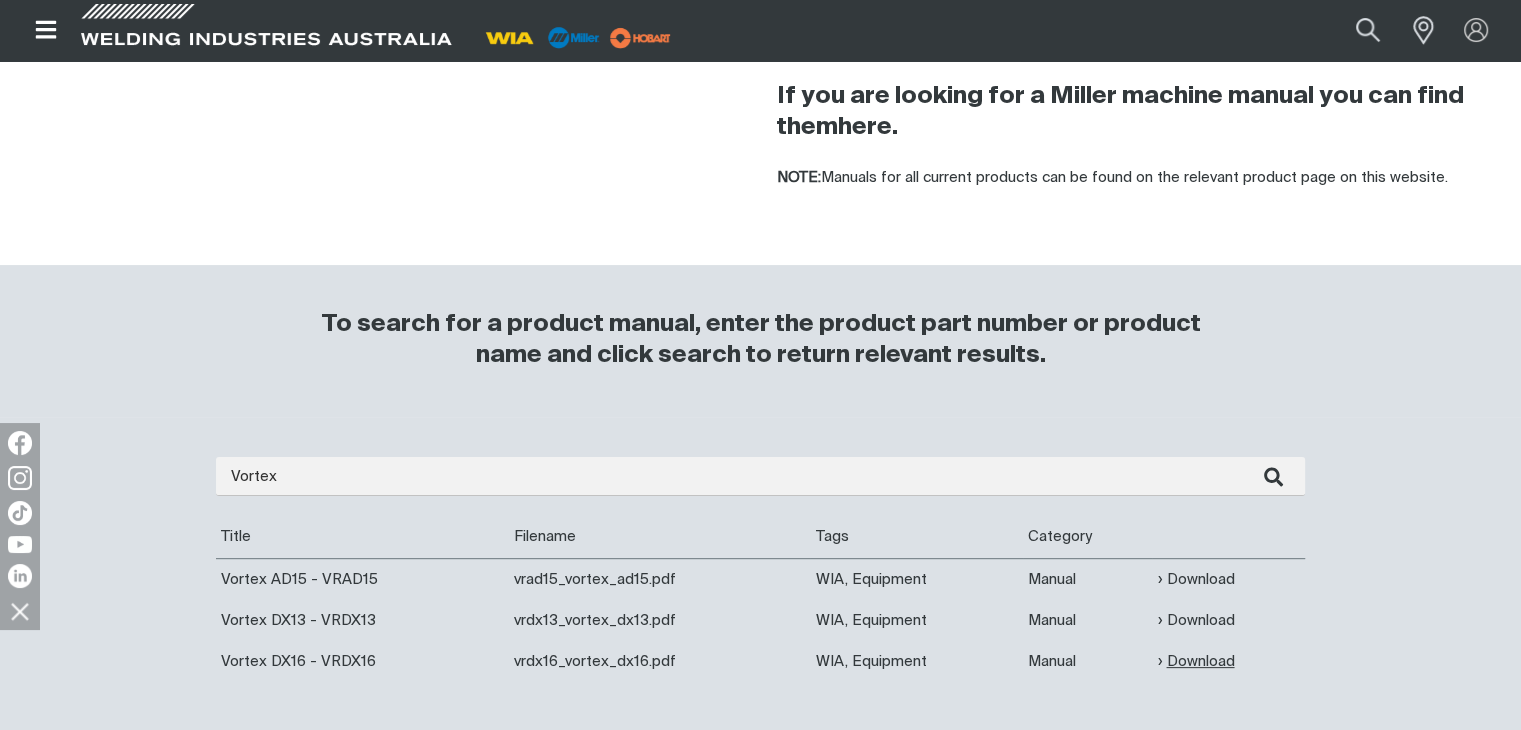 click on "Download" at bounding box center (1195, 661) 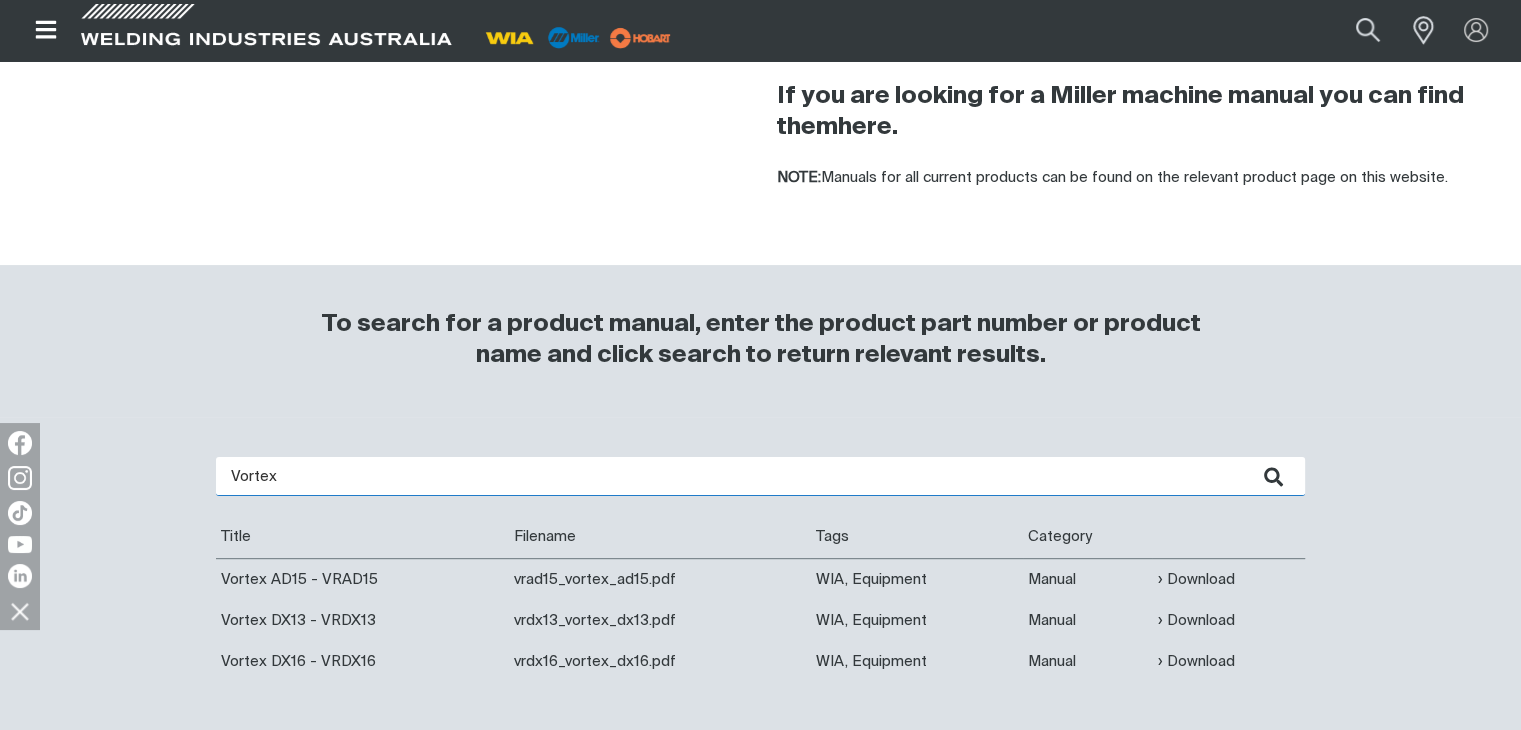 click on "Vortex" at bounding box center (760, 476) 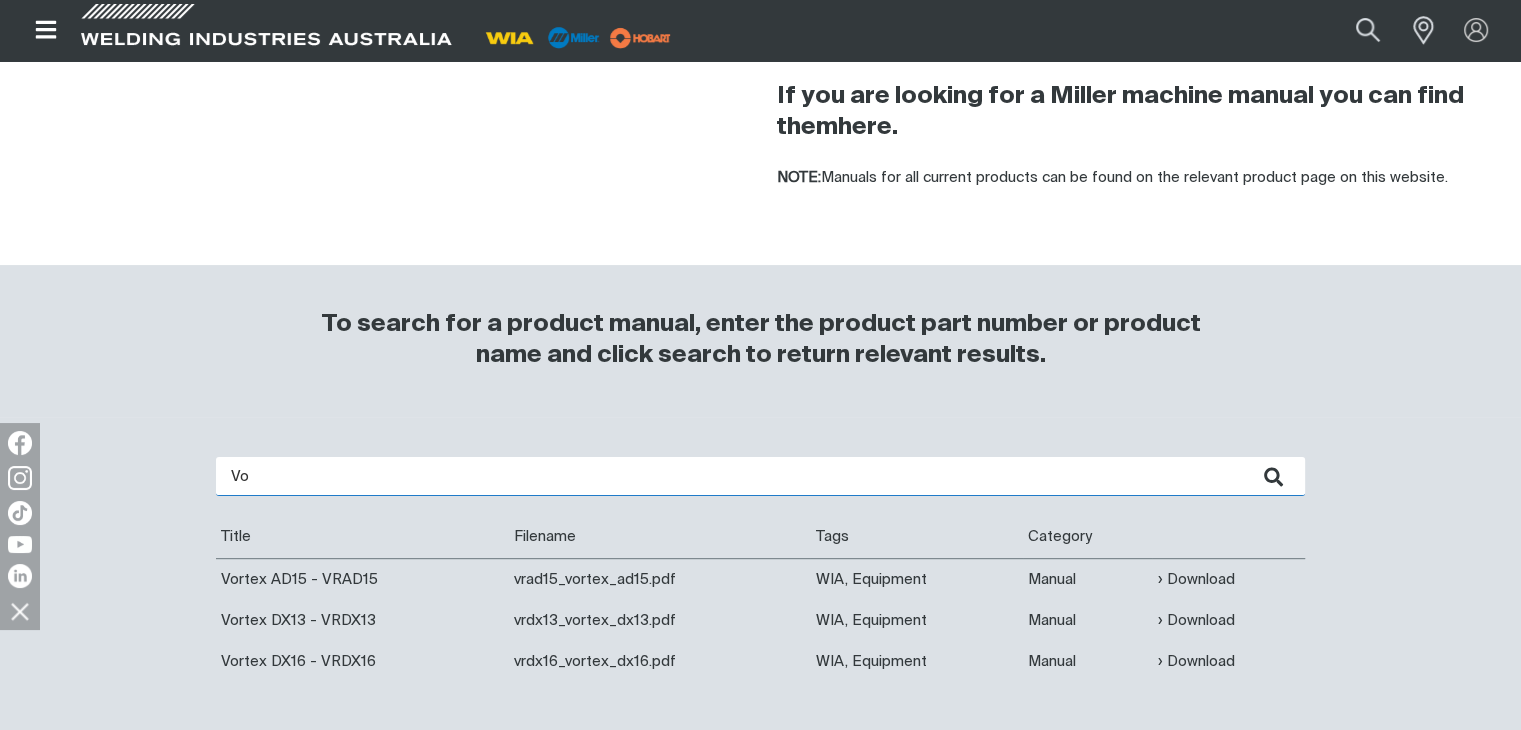 type on "V" 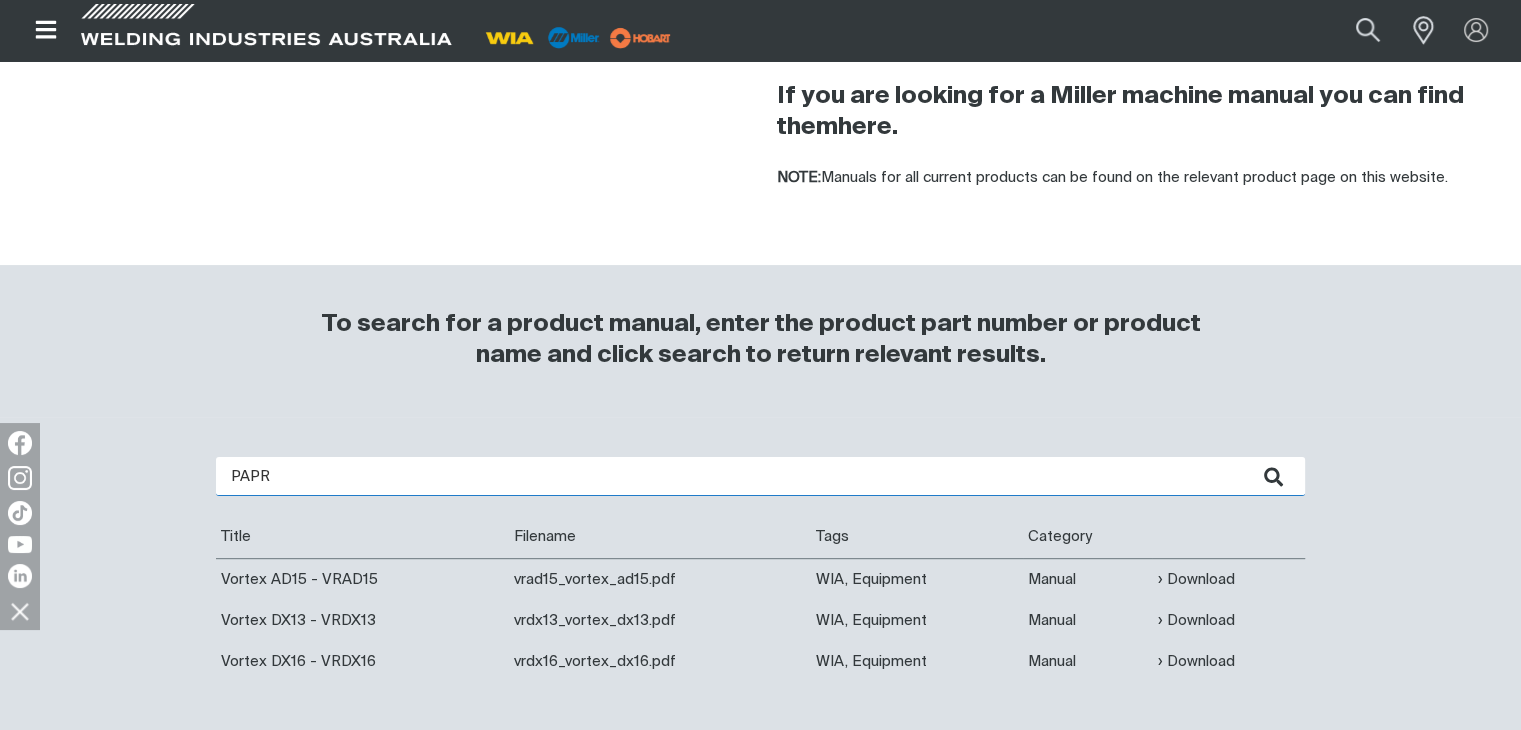 click at bounding box center (1273, 476) 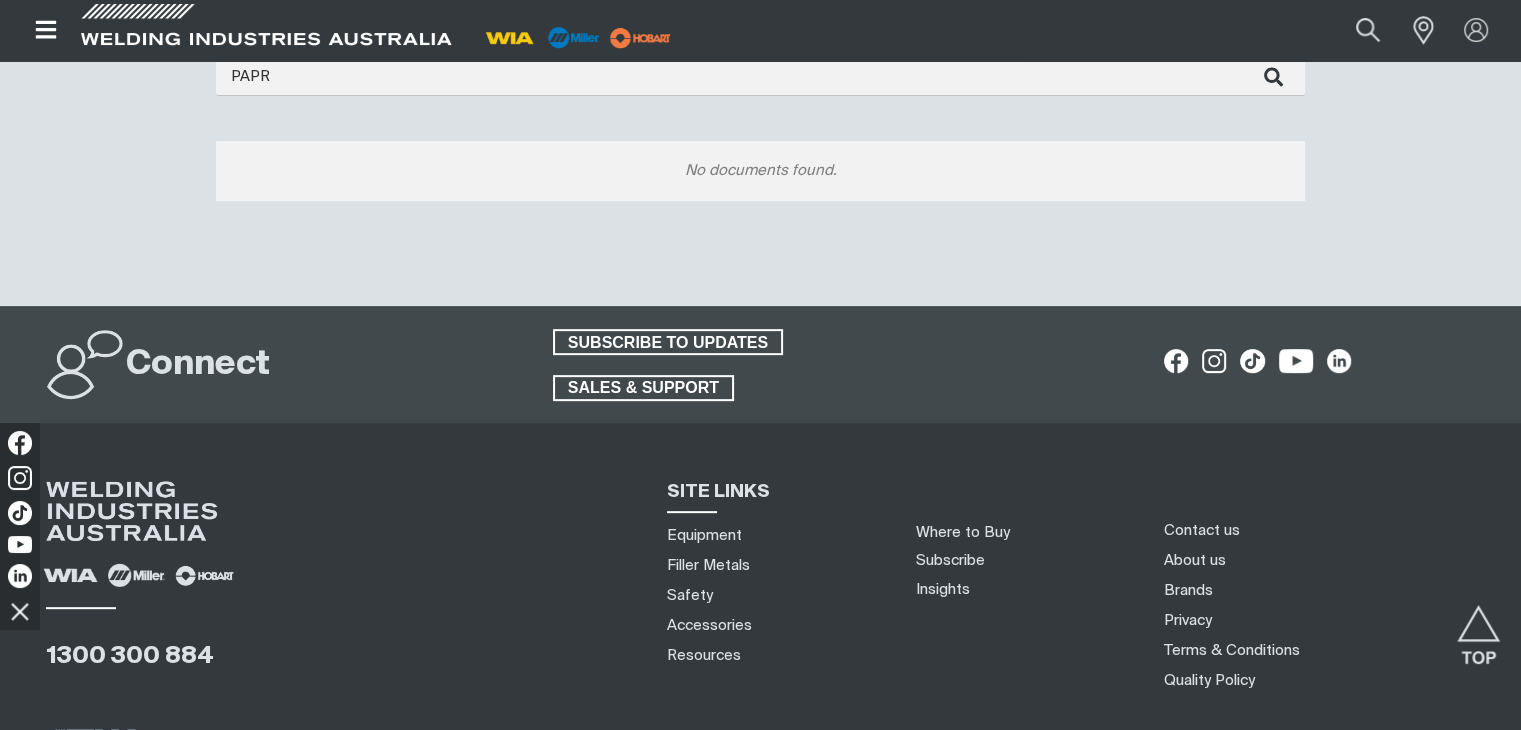 scroll, scrollTop: 0, scrollLeft: 0, axis: both 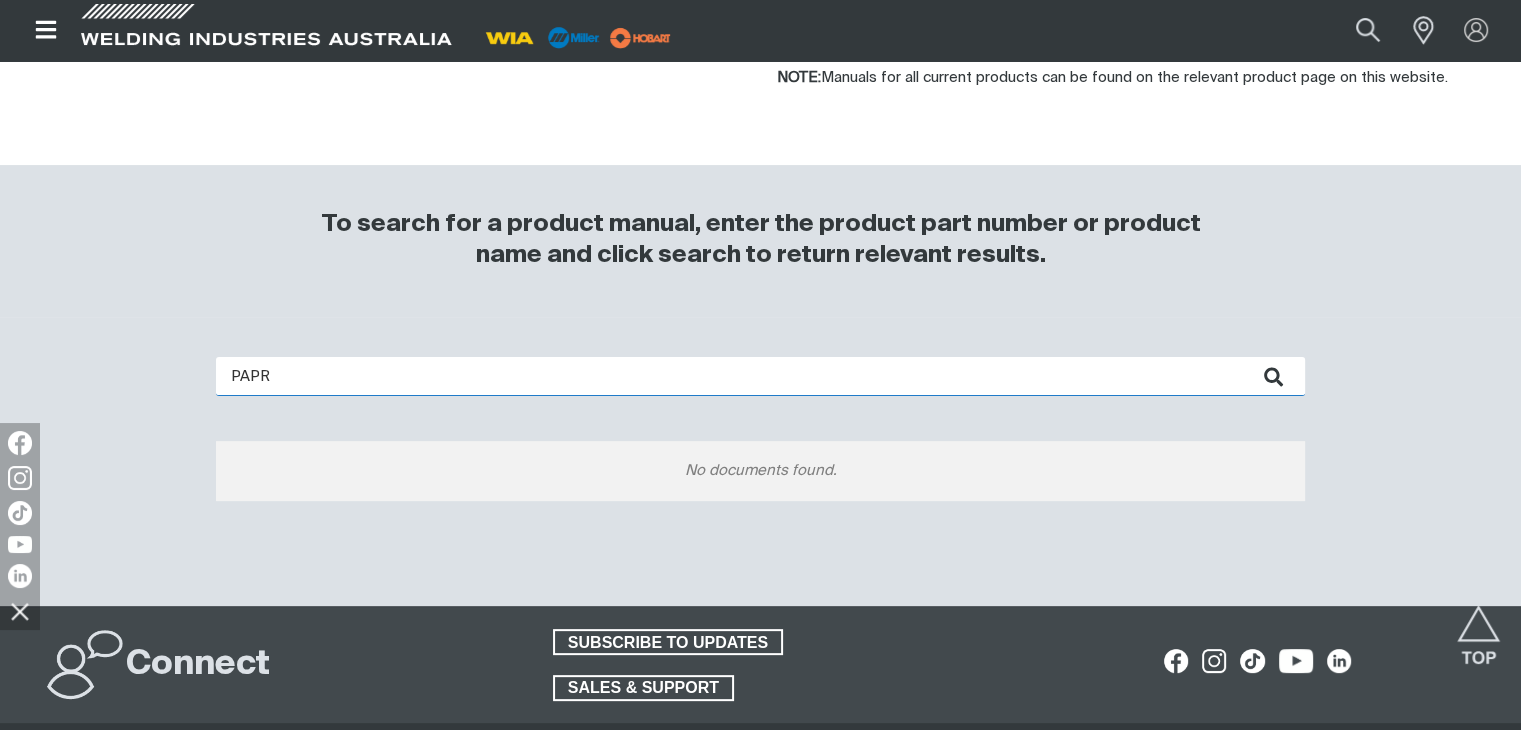 click on "PAPR" at bounding box center (760, 376) 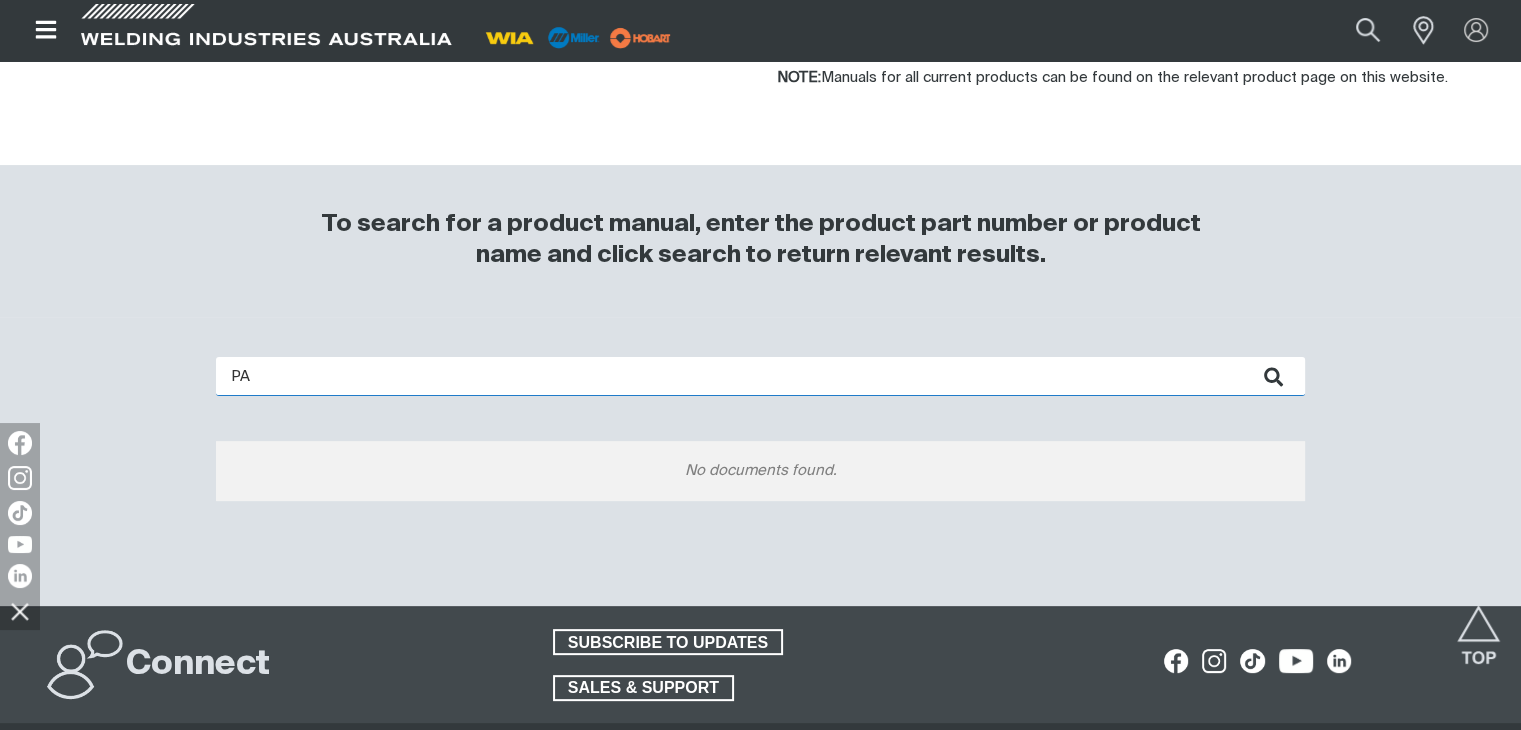 type on "P" 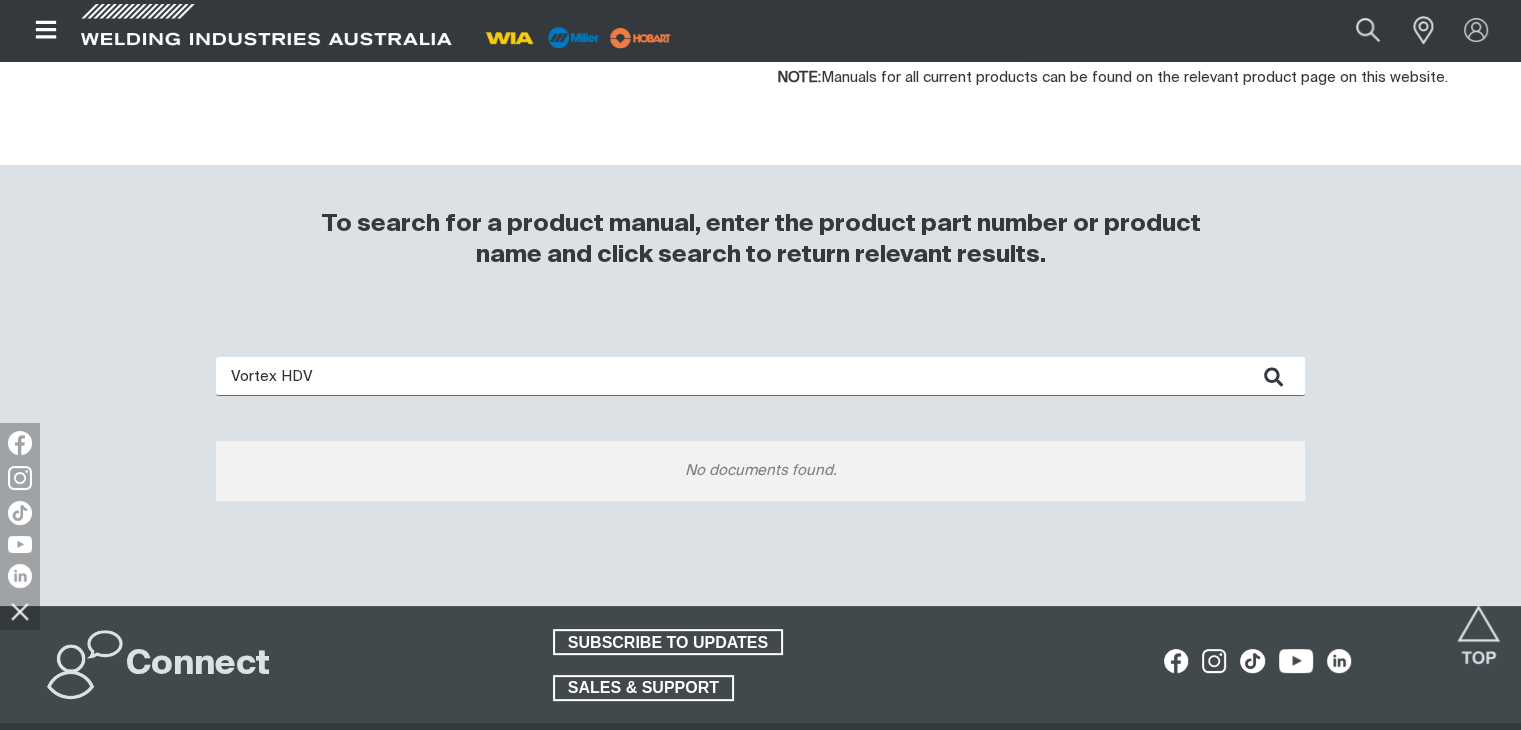 type on "Vortex HDV" 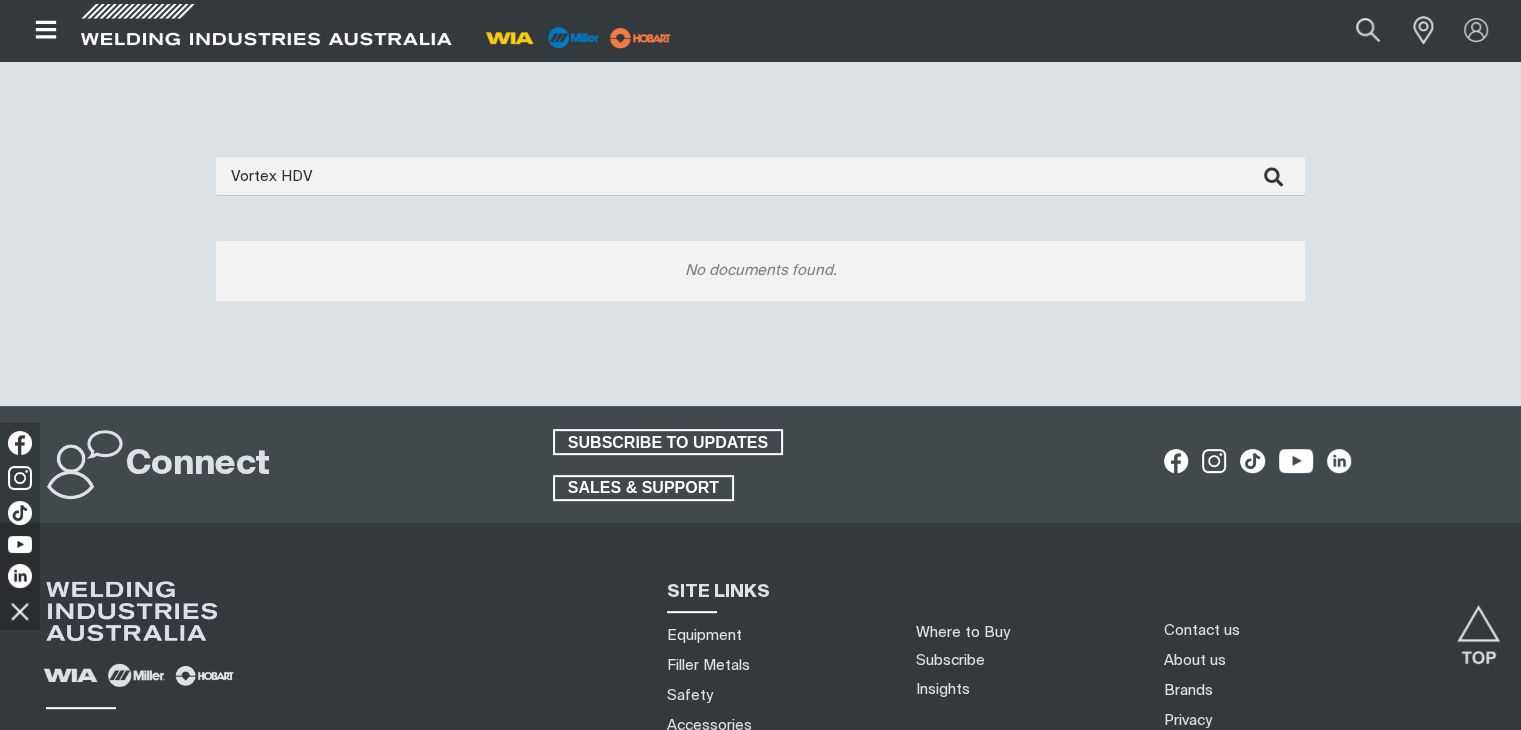 scroll, scrollTop: 0, scrollLeft: 0, axis: both 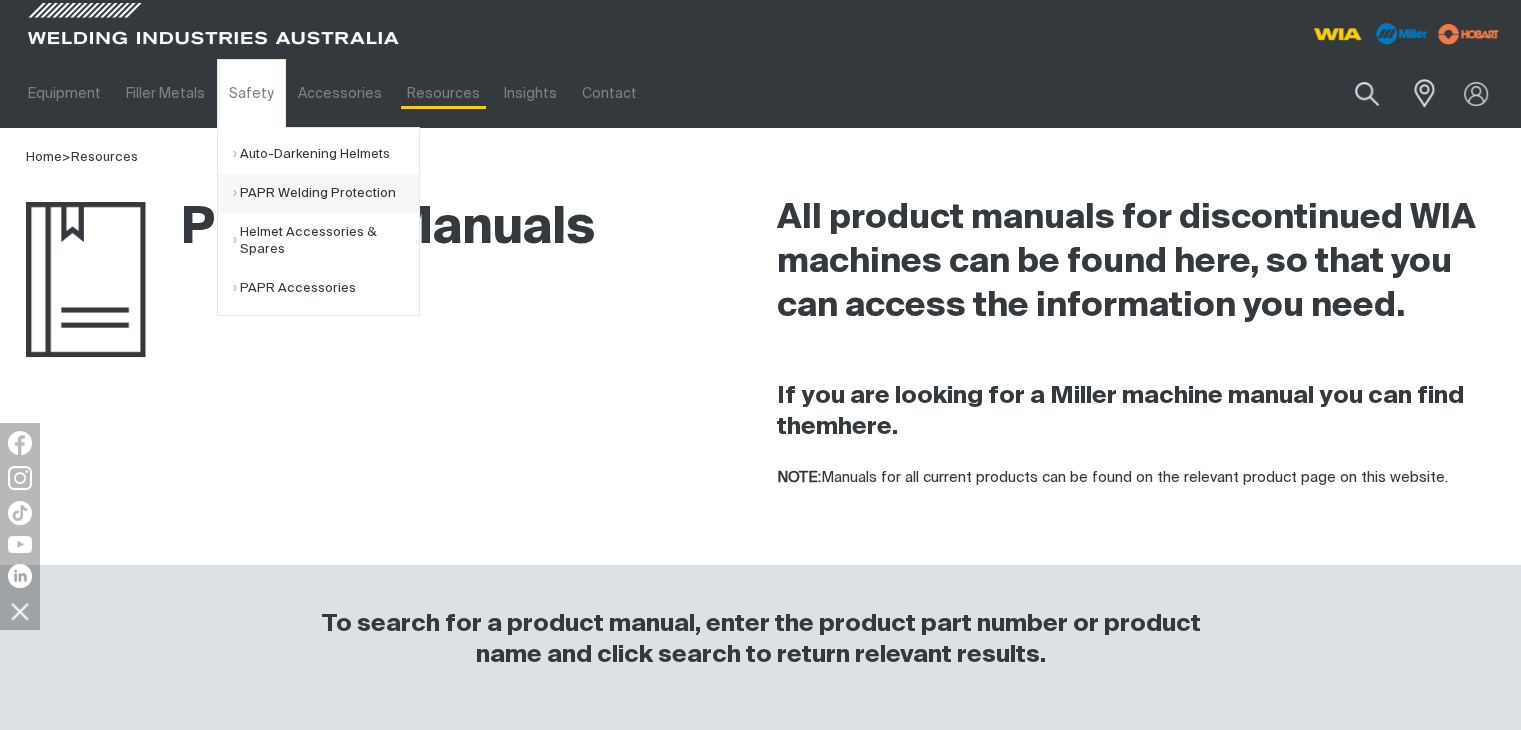 click on "PAPR Welding Protection" at bounding box center (326, 193) 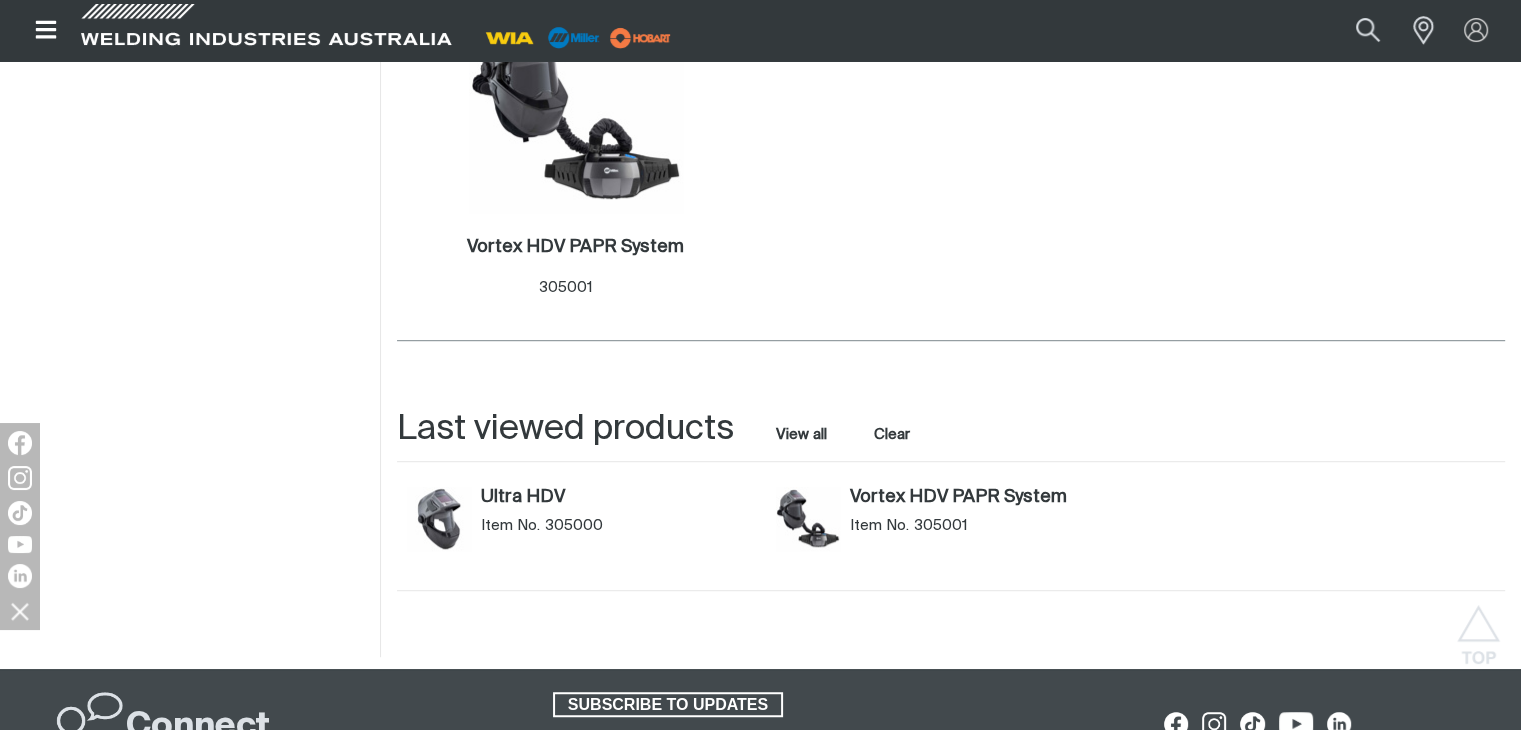 scroll, scrollTop: 1000, scrollLeft: 0, axis: vertical 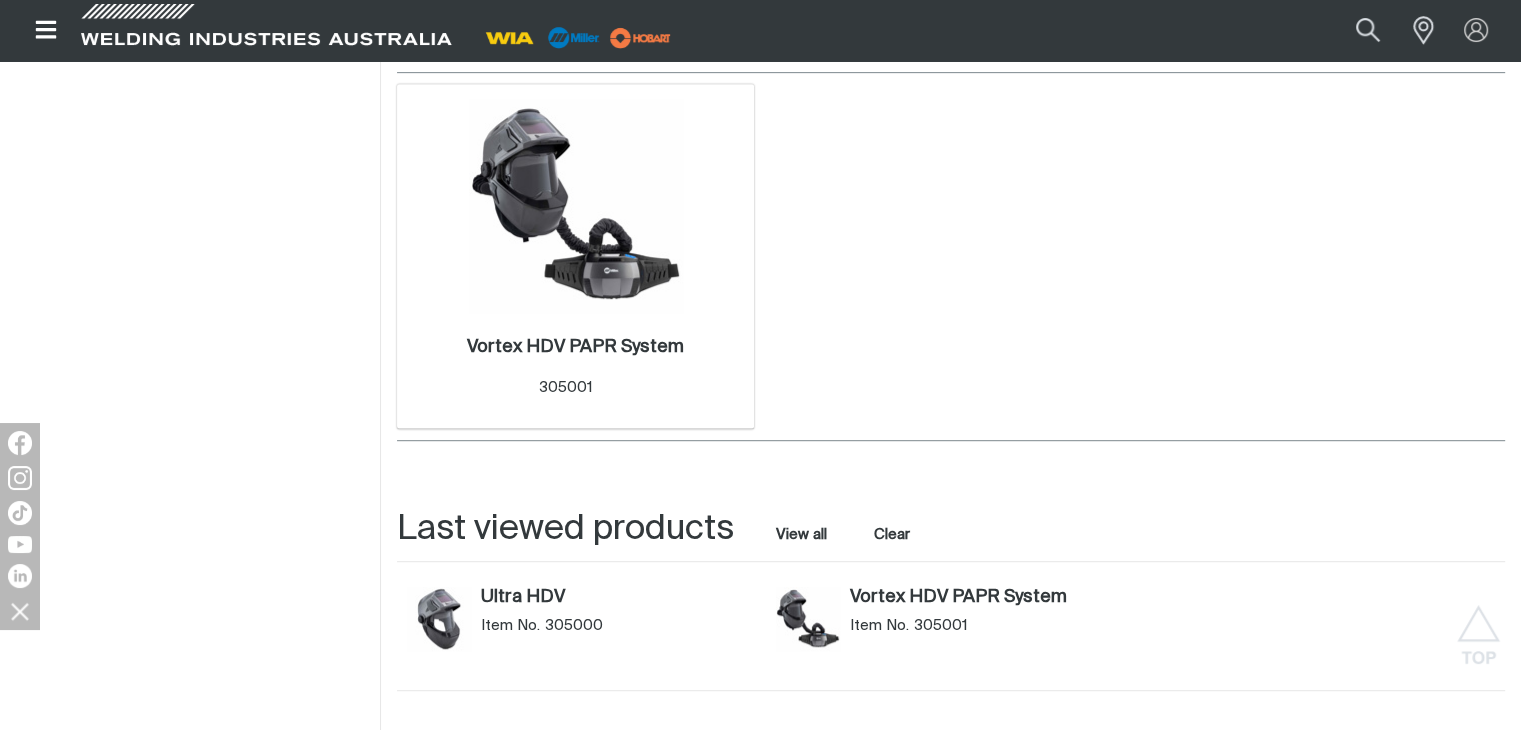 click at bounding box center [576, 206] 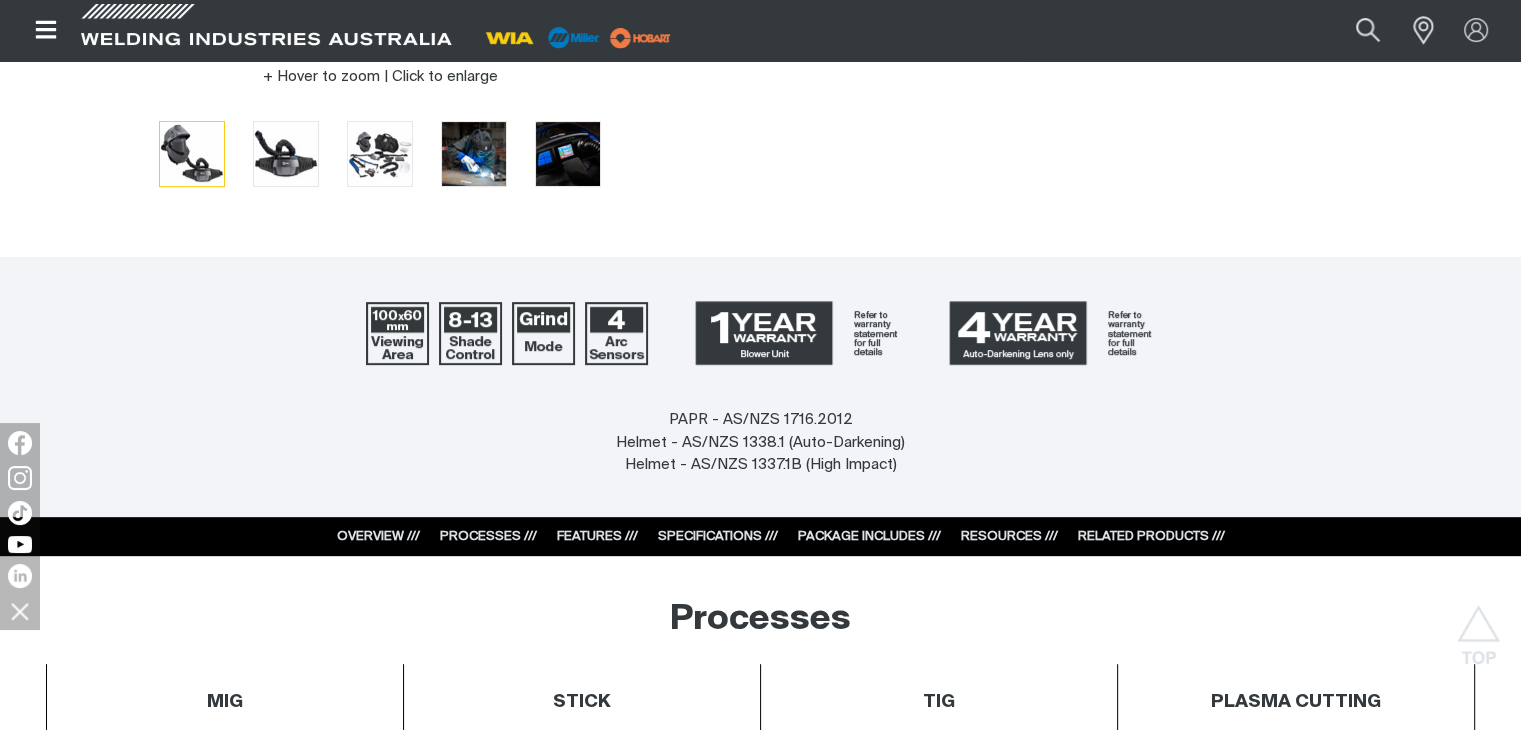scroll, scrollTop: 800, scrollLeft: 0, axis: vertical 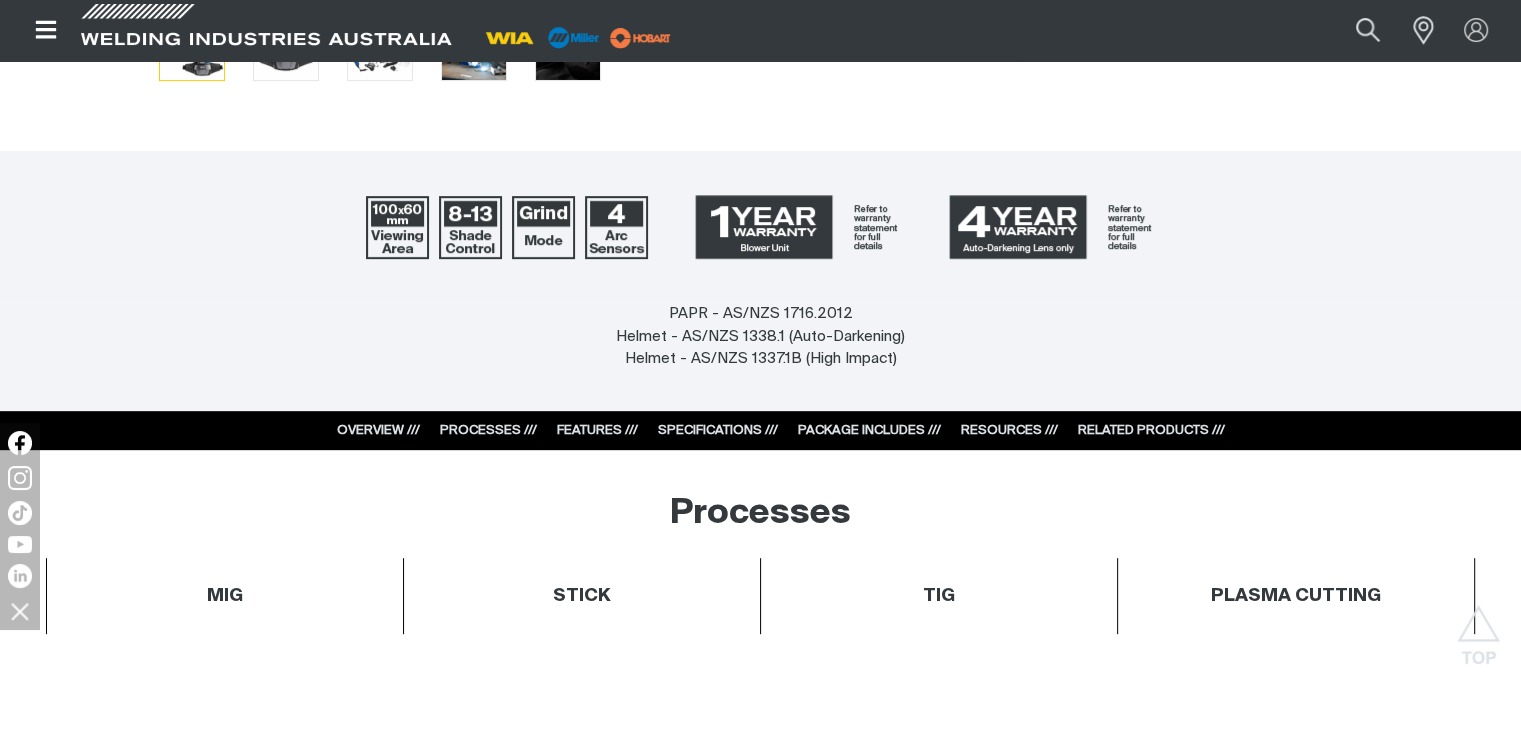click on "PACKAGE INCLUDES ///" at bounding box center [869, 430] 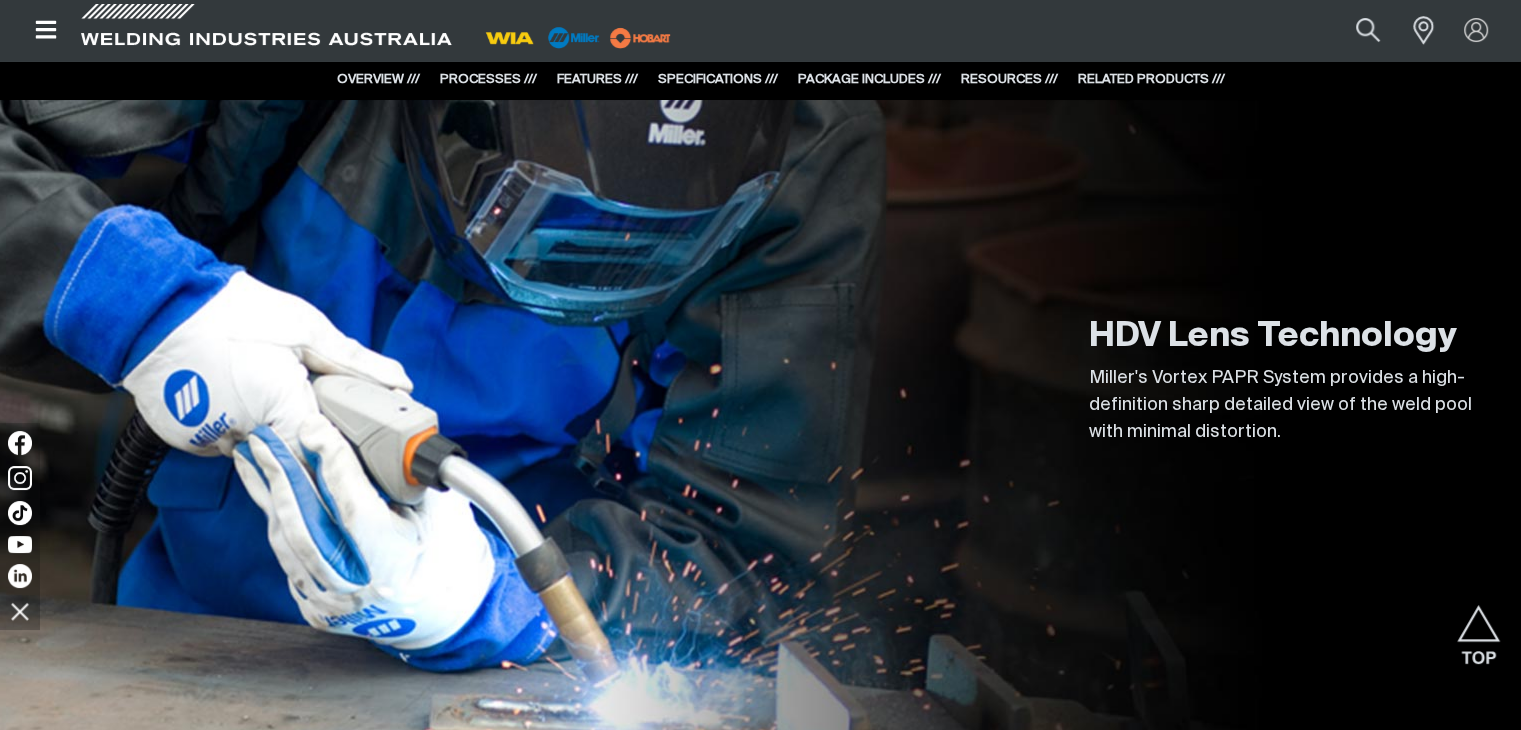 scroll, scrollTop: 5756, scrollLeft: 0, axis: vertical 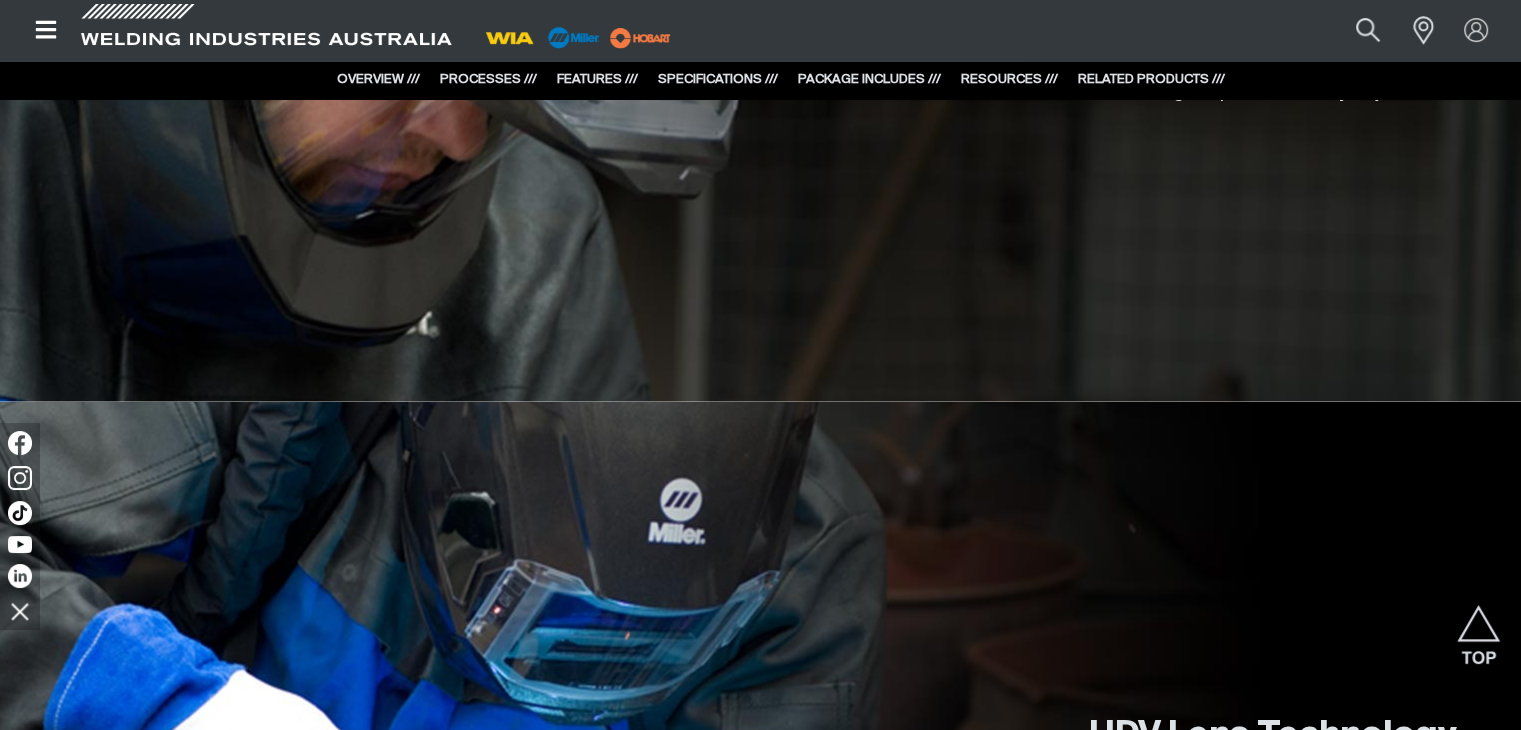 click on "RELATED PRODUCTS ///" at bounding box center [1151, 79] 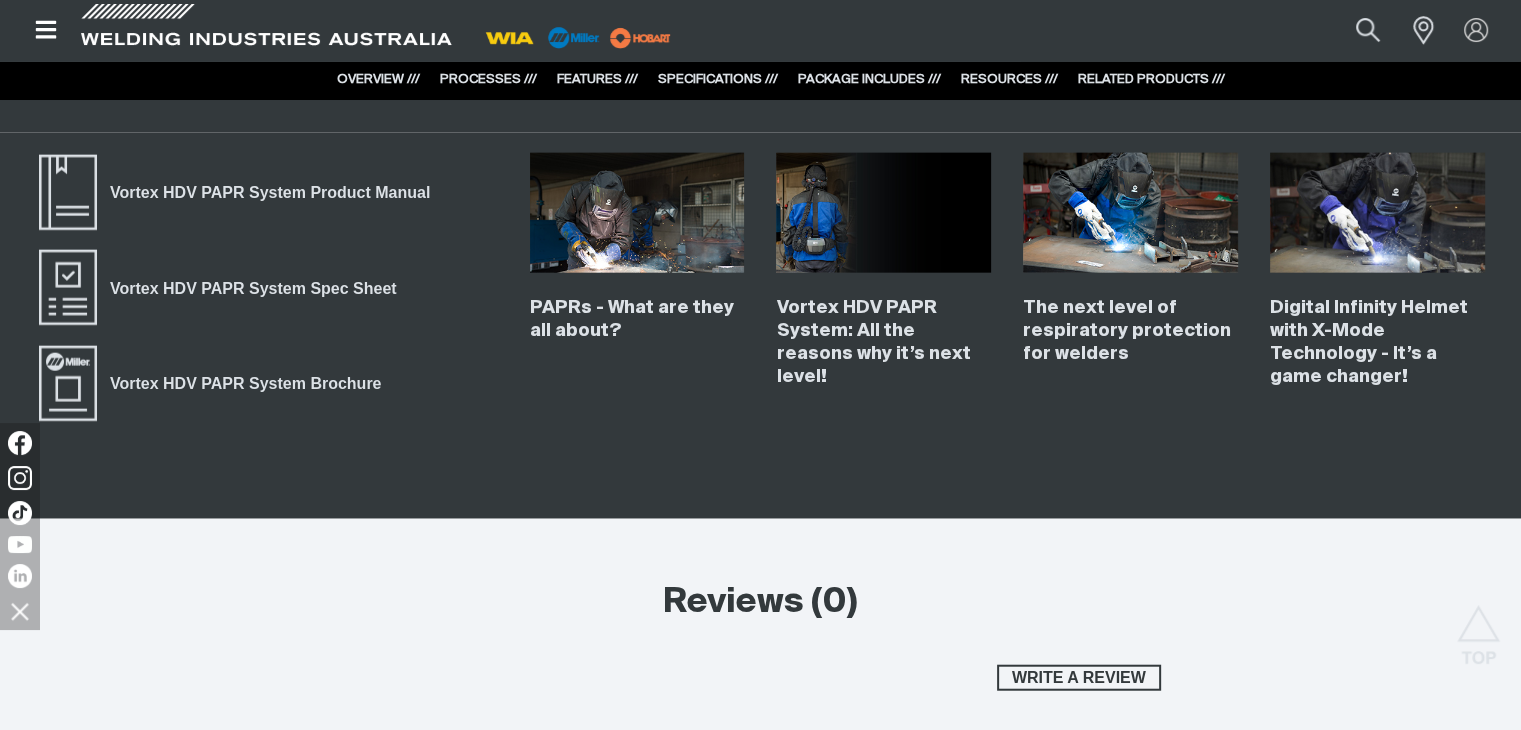 scroll, scrollTop: 12104, scrollLeft: 0, axis: vertical 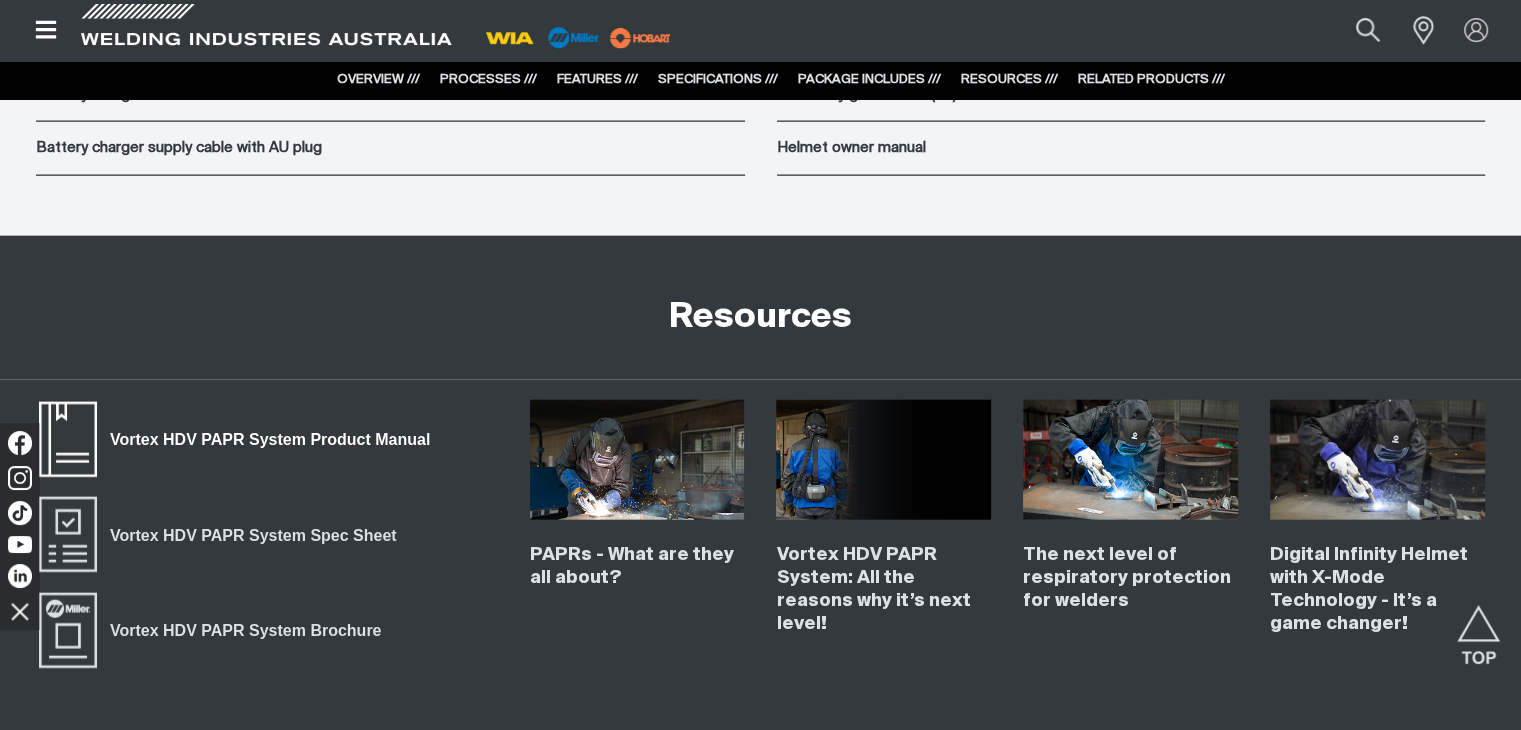 click on "Vortex HDV PAPR System Product Manual" at bounding box center [270, 440] 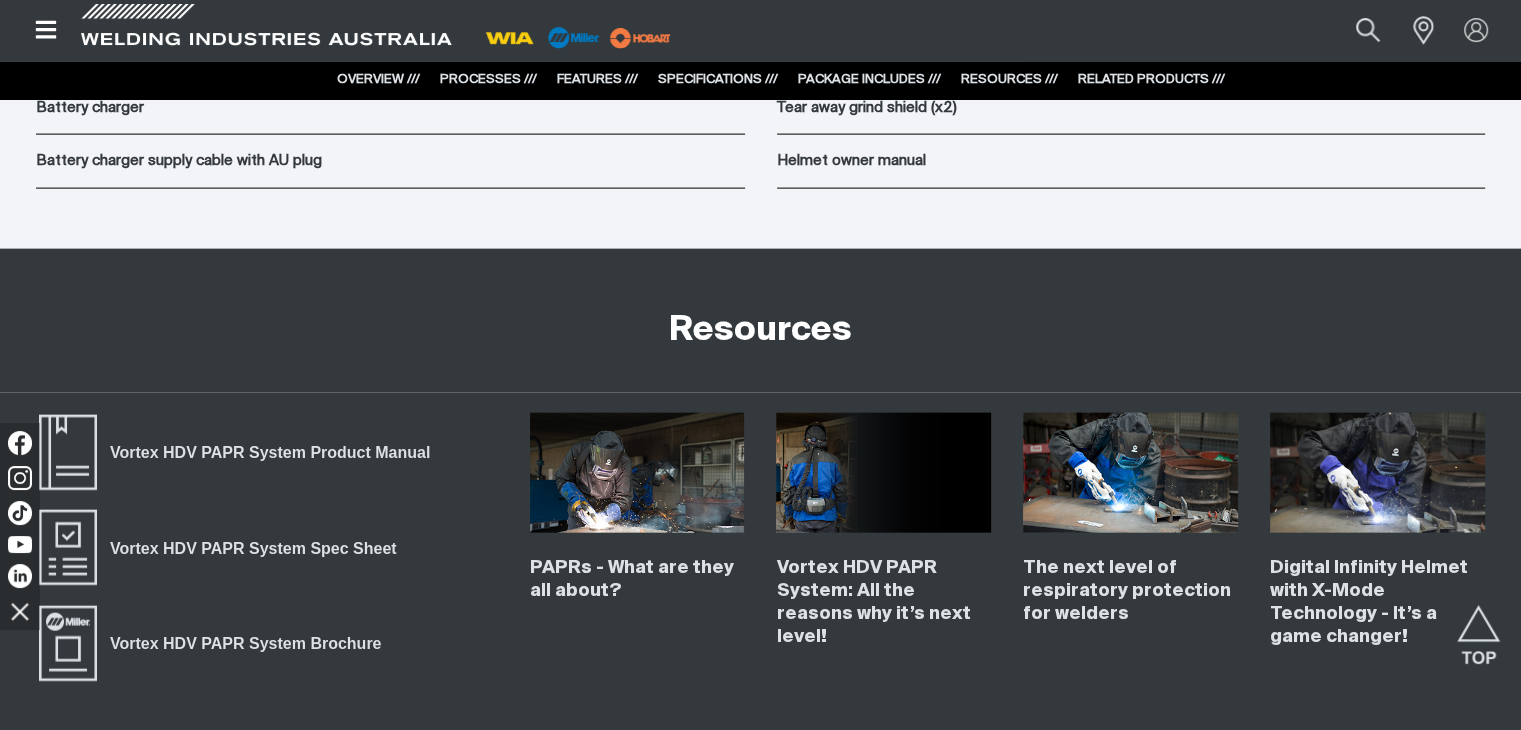 scroll, scrollTop: 12104, scrollLeft: 0, axis: vertical 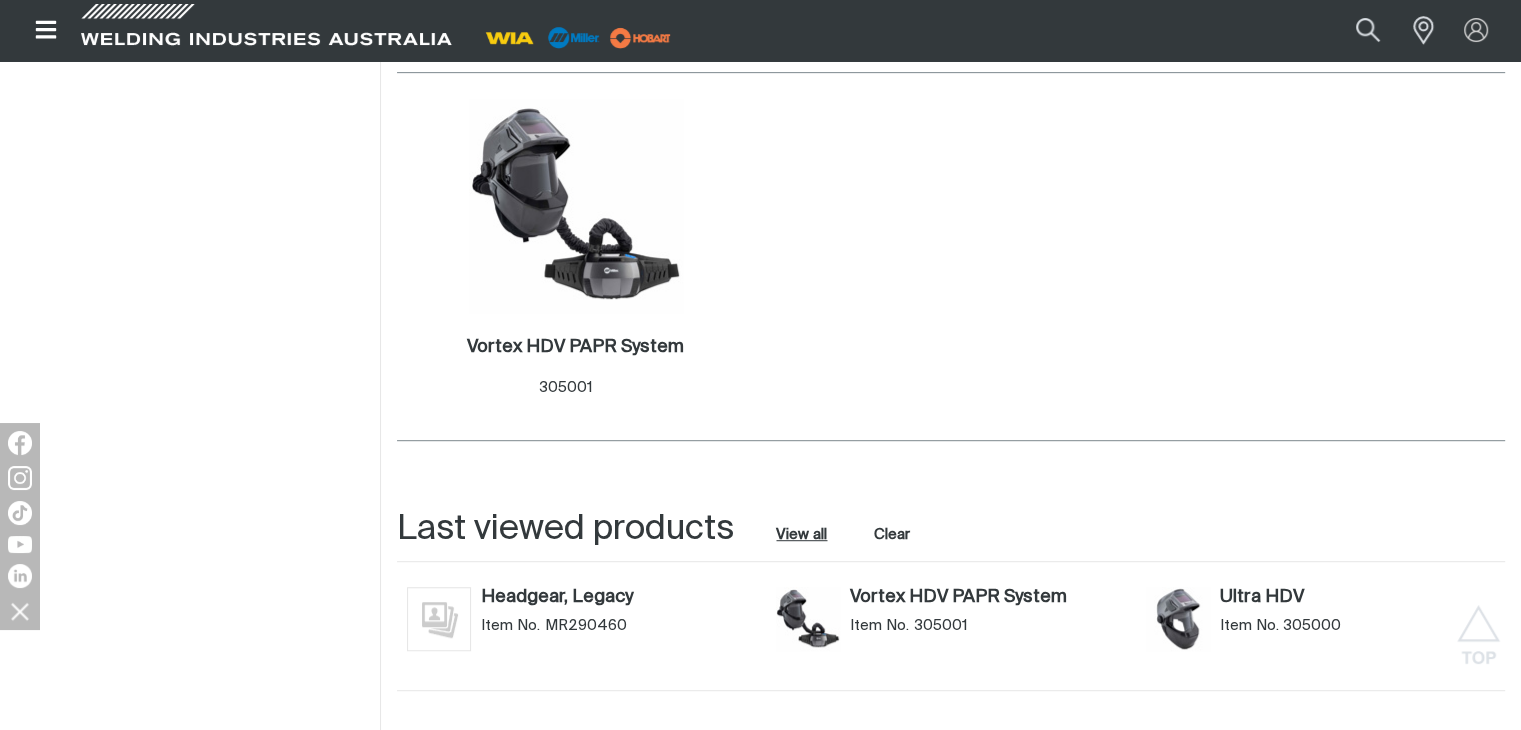 click on "View all" at bounding box center [801, 535] 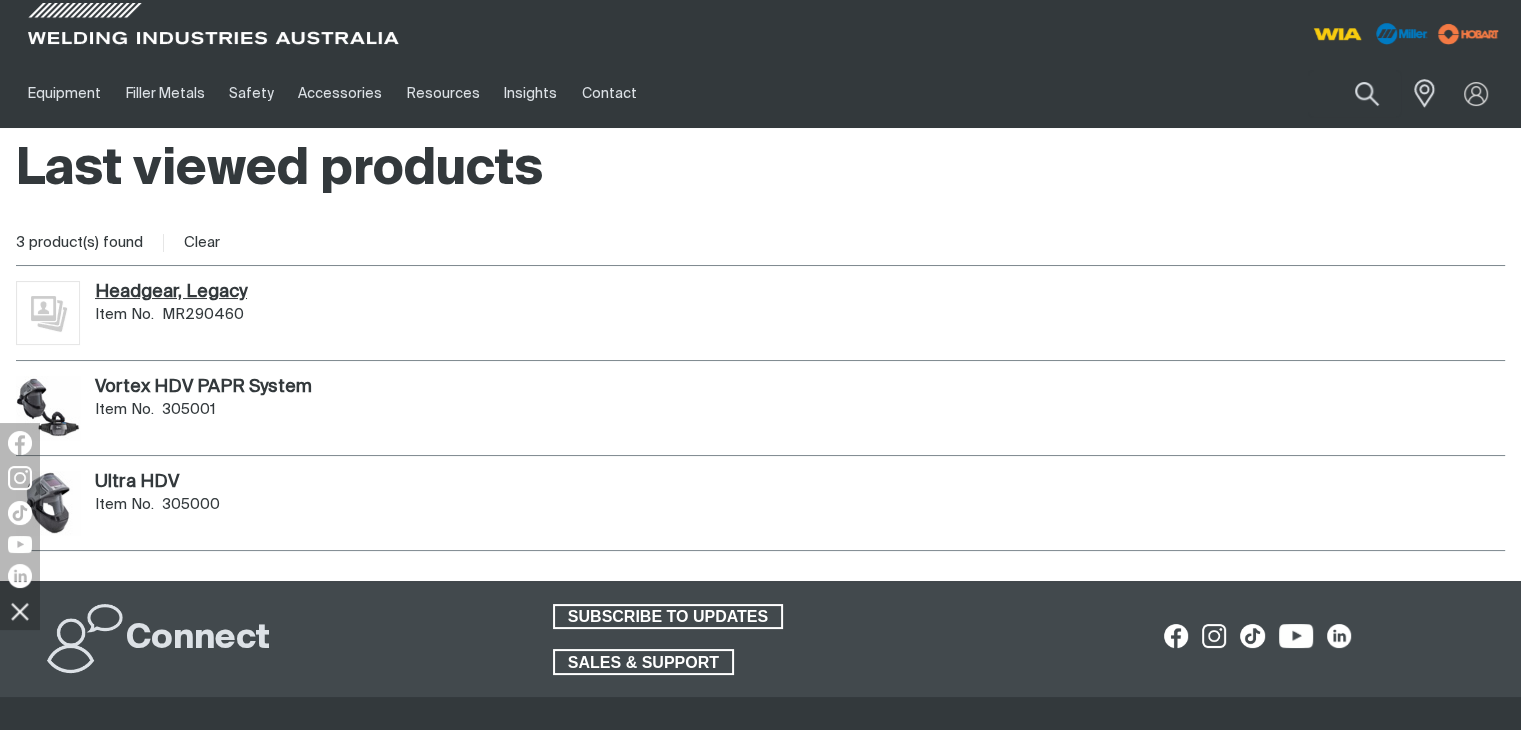 click on "Headgear, Legacy ." at bounding box center [171, 292] 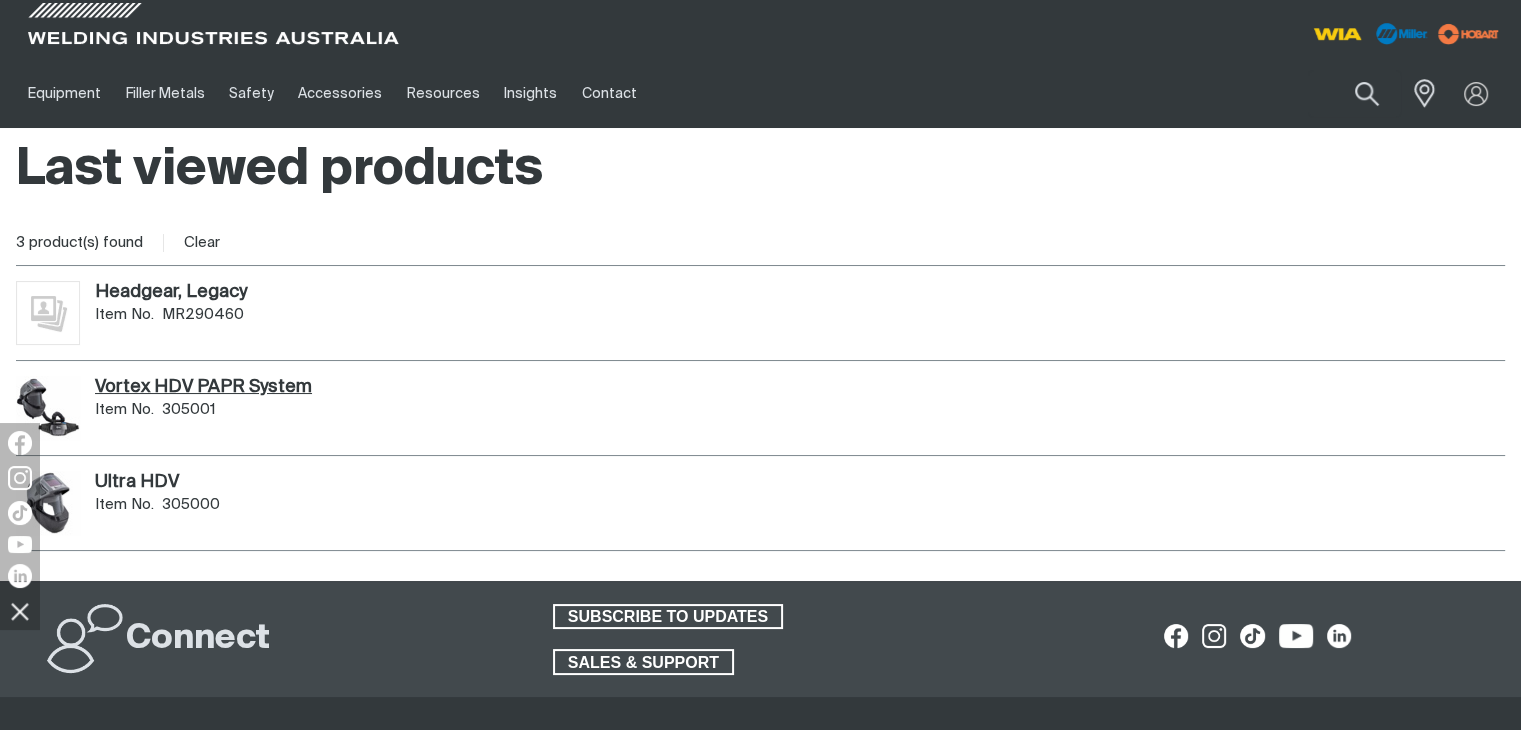 click on "Vortex HDV PAPR System  ." at bounding box center (203, 387) 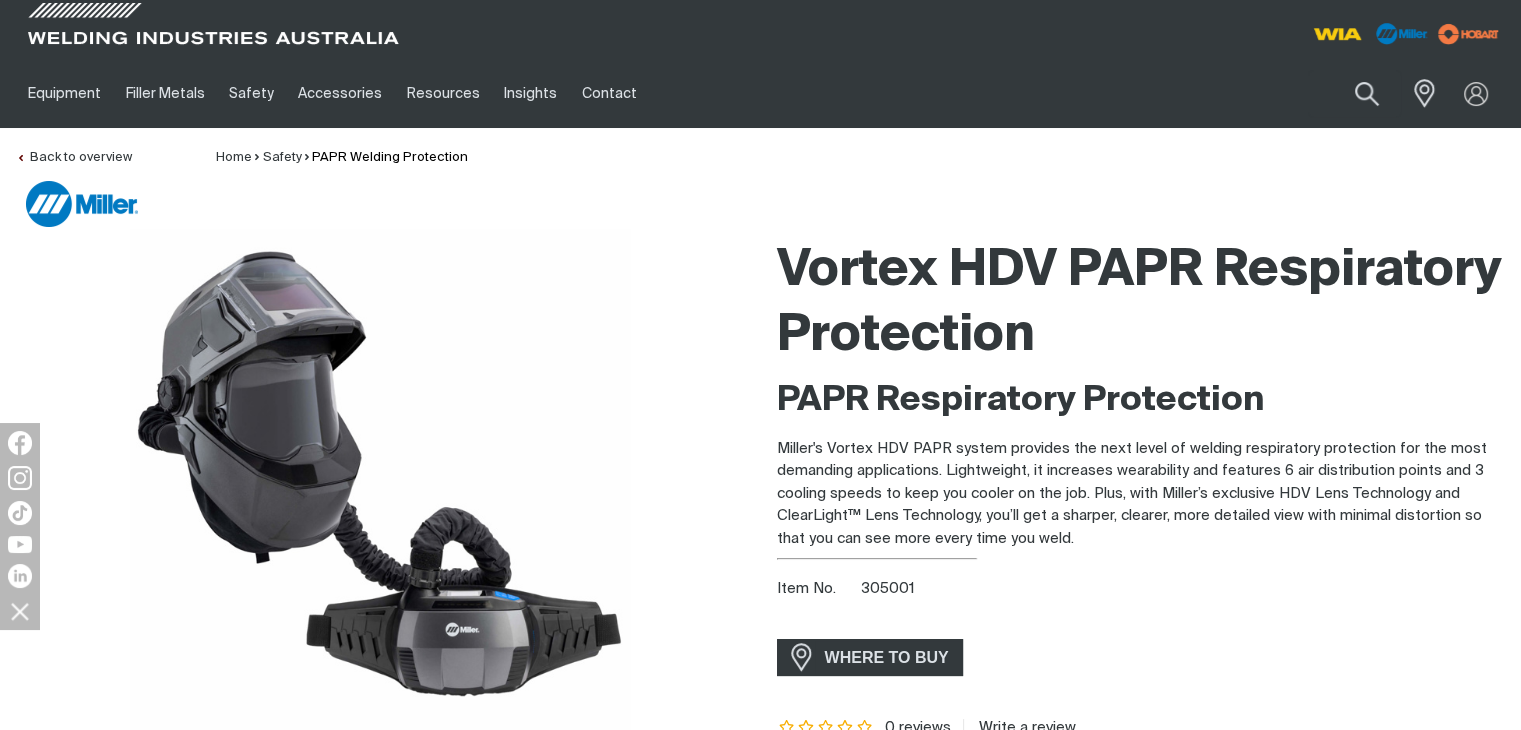 click on "Vortex HDV PAPR Respiratory Protection" at bounding box center (1141, 304) 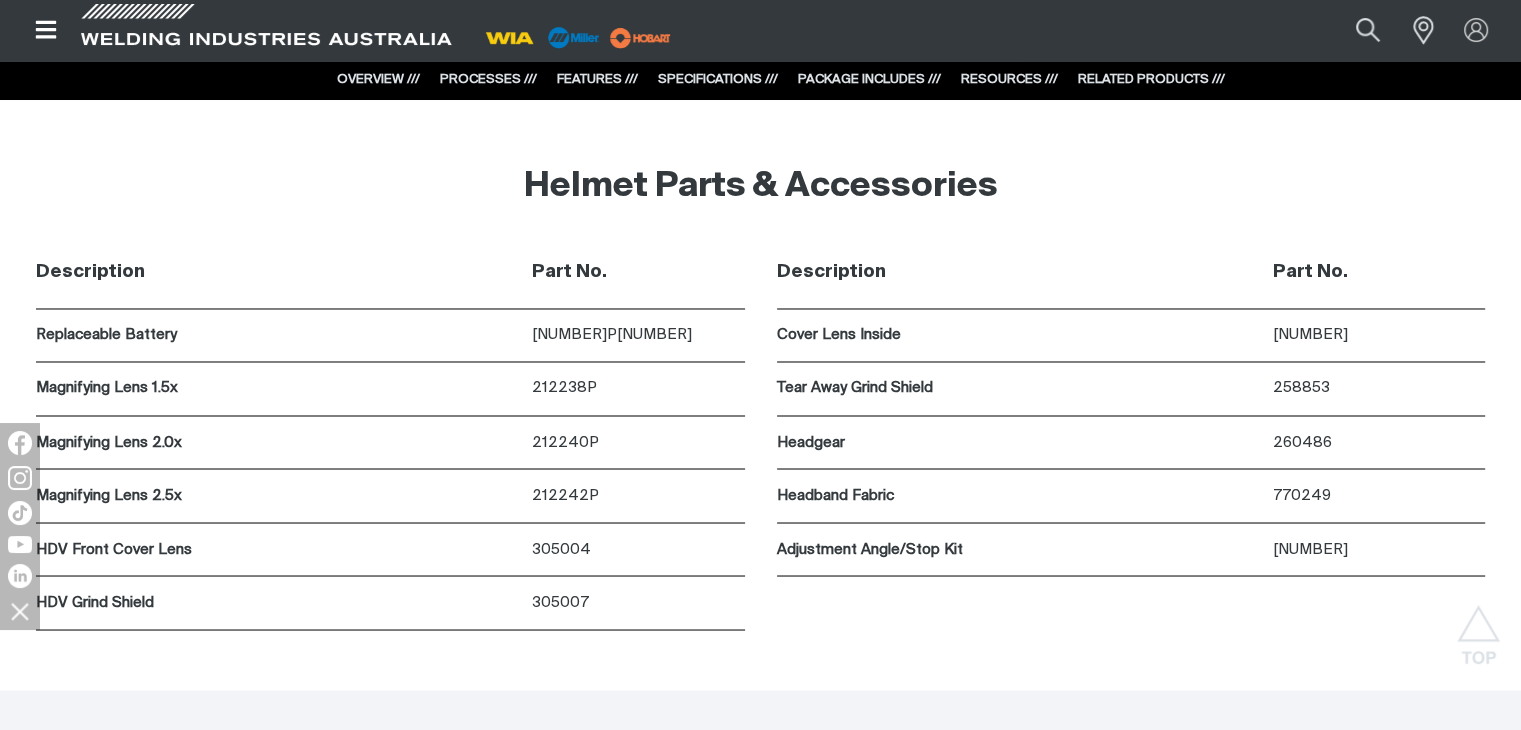 scroll, scrollTop: 11000, scrollLeft: 0, axis: vertical 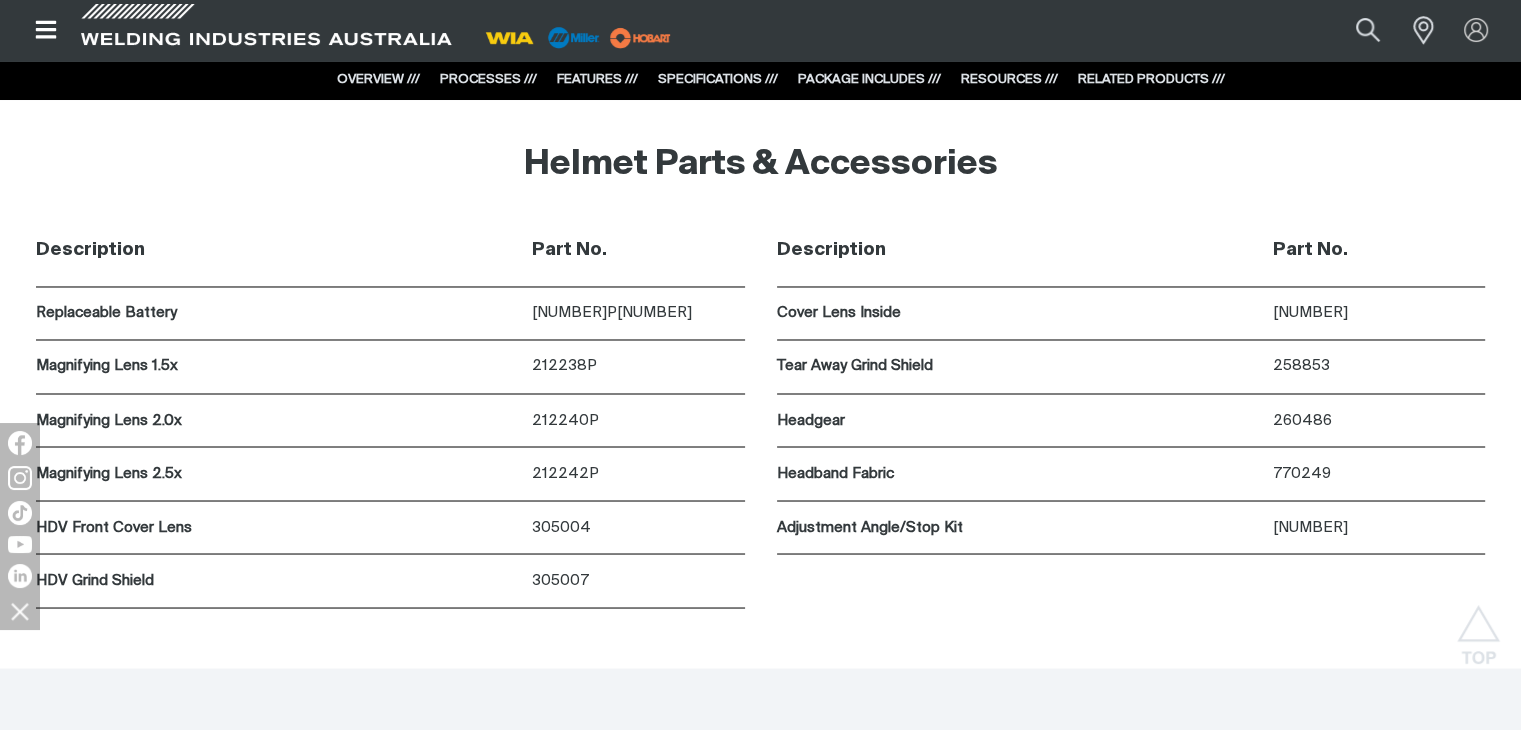 click on "Description Part No. Replaceable Battery 217043P2 Magnifying Lens 1.5x 212238P Magnifying Lens 2.0x 212240P Magnifying Lens 2.5x 212242P HDV Front Cover Lens 305004 HDV Grind Shield 305007 Description Part No. Cover Lens Inside 216327 Tear Away Grind Shield 258853 Headgear 260486 Headband Fabric 770249 Adjustment Angle/Stop Kit 265891" at bounding box center (760, 441) 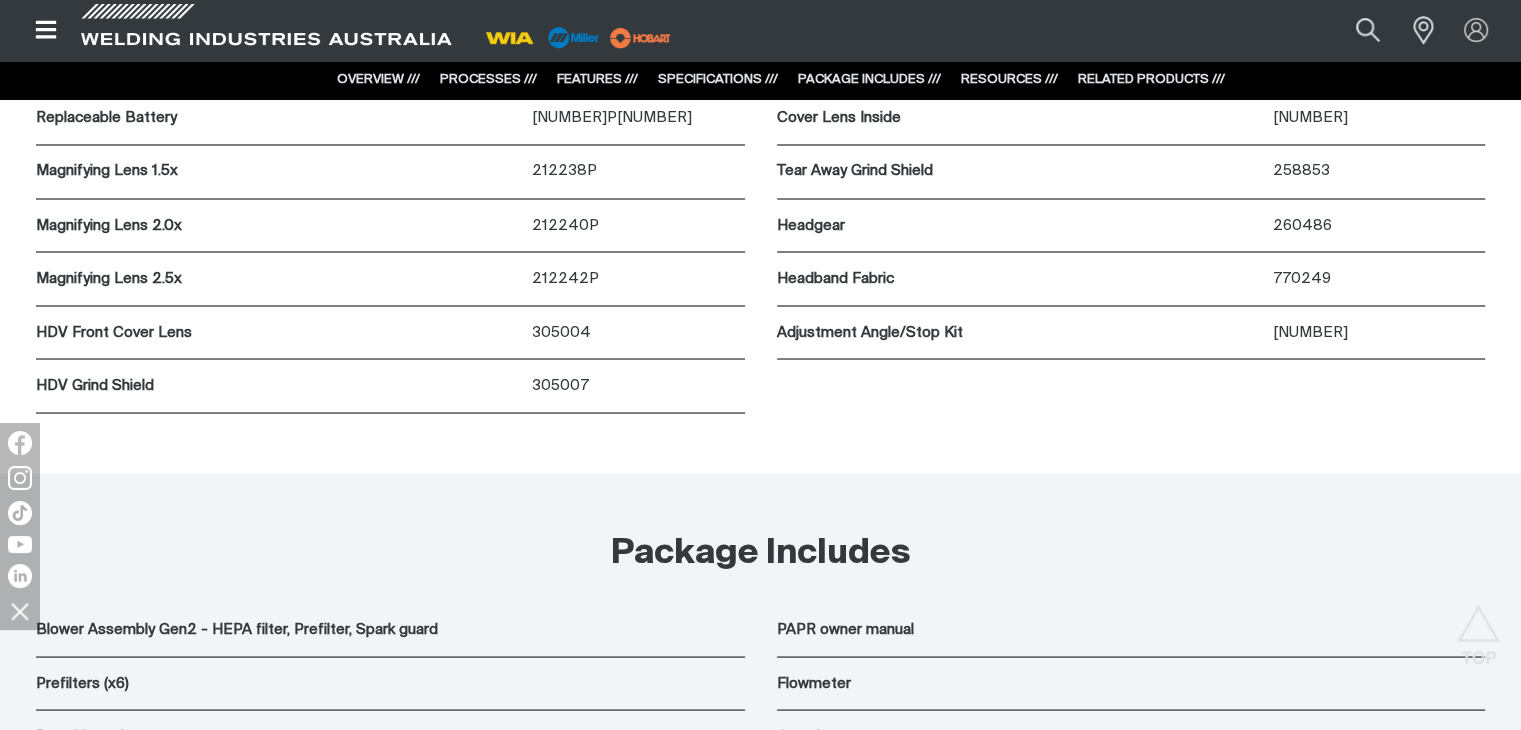 scroll, scrollTop: 11200, scrollLeft: 0, axis: vertical 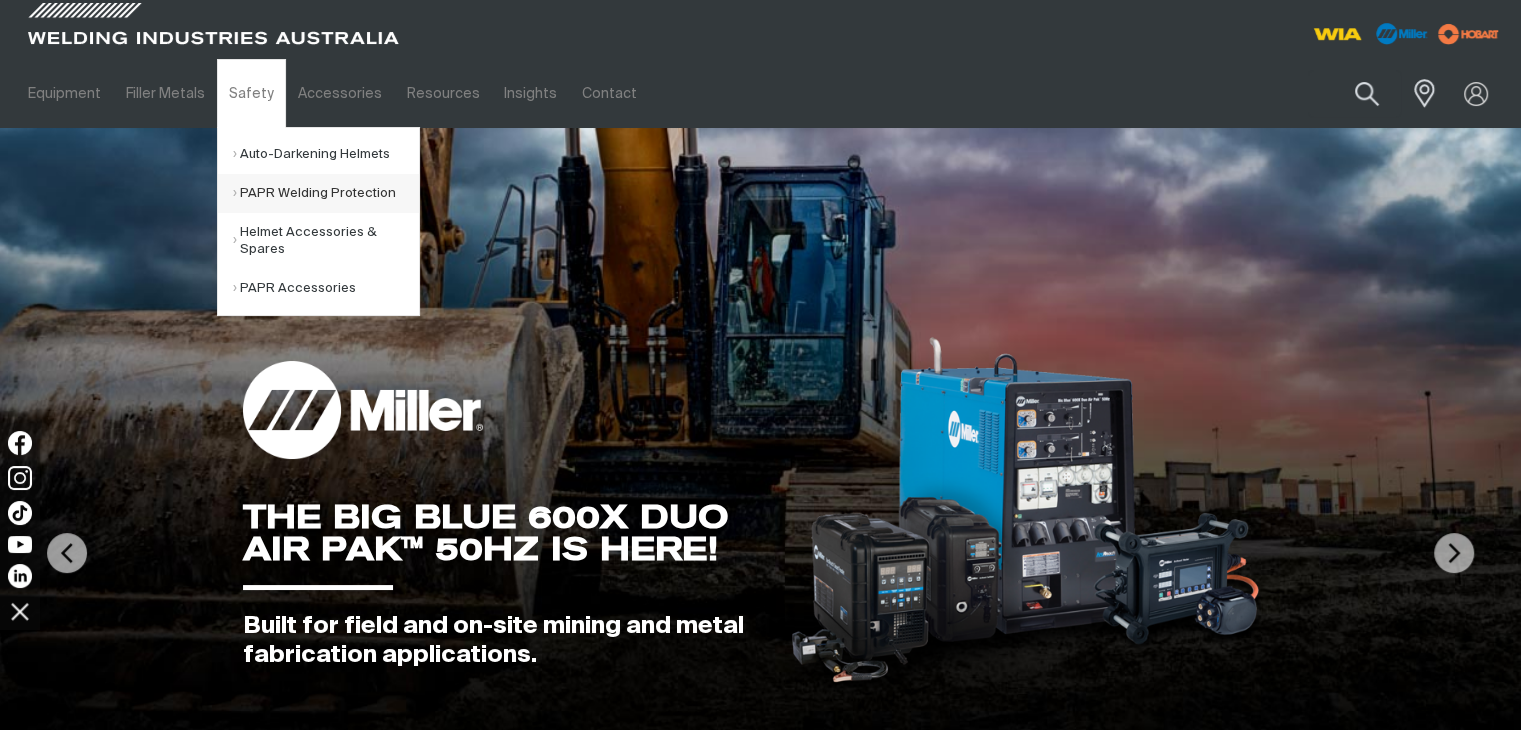 click on "PAPR Welding Protection" at bounding box center (326, 193) 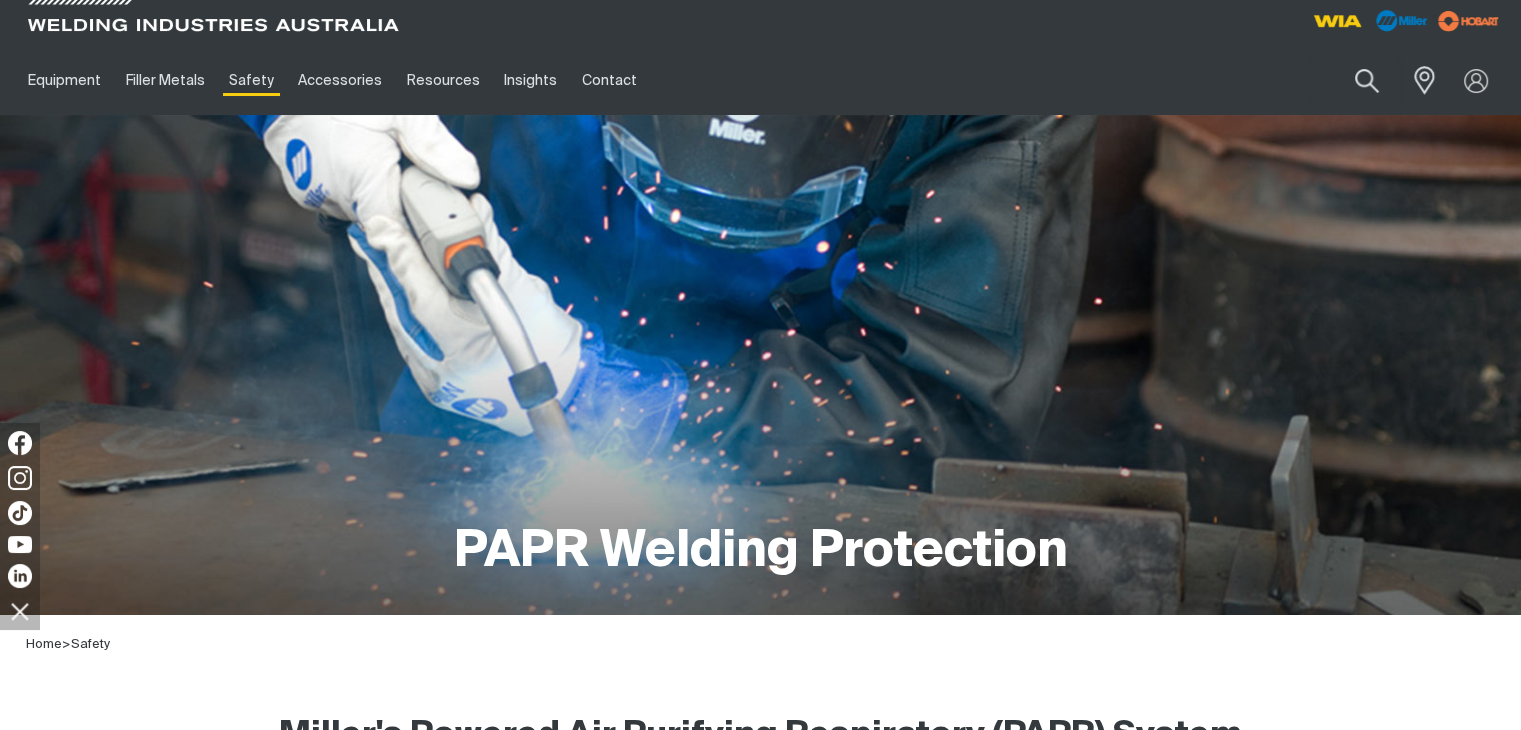 scroll, scrollTop: 300, scrollLeft: 0, axis: vertical 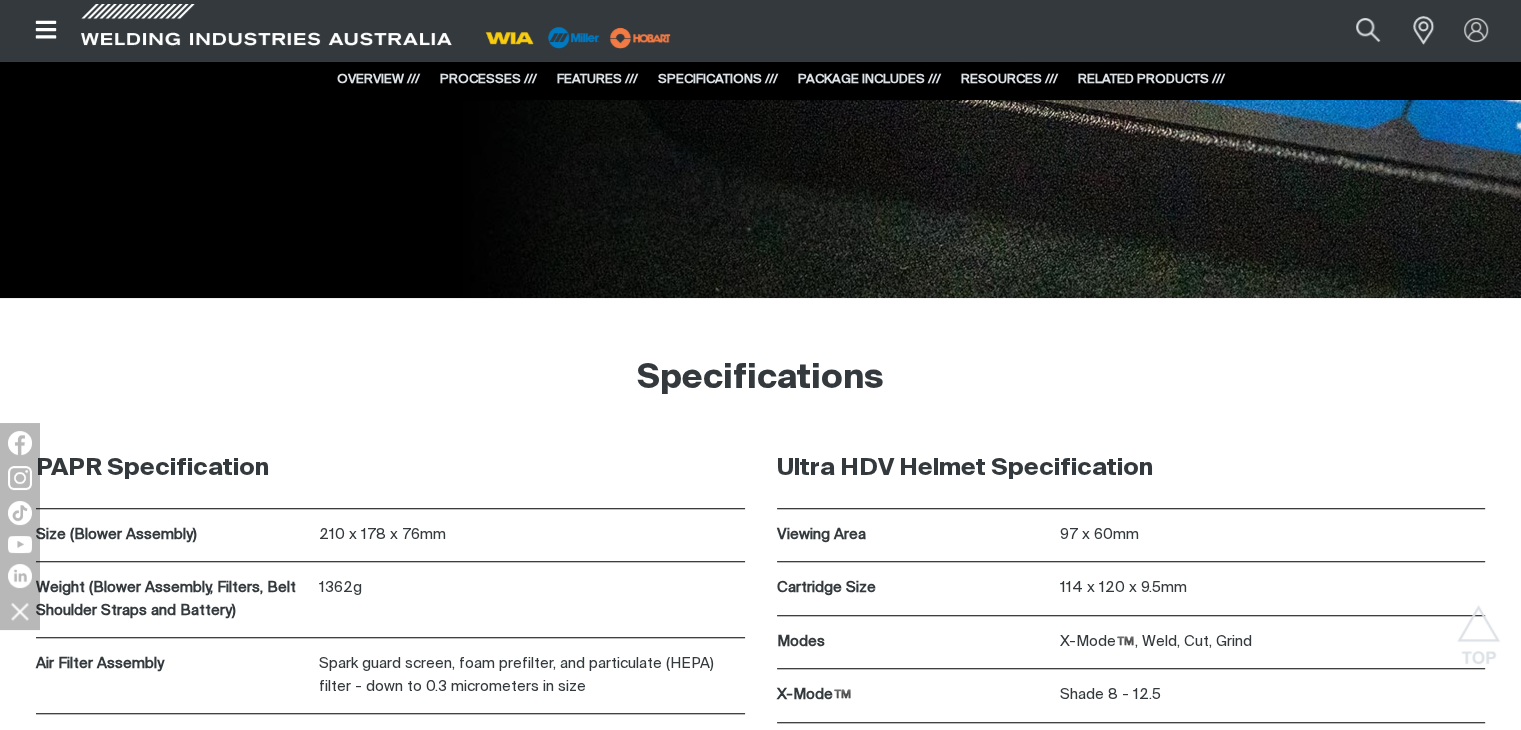 click on "RESOURCES ///" at bounding box center [1009, 79] 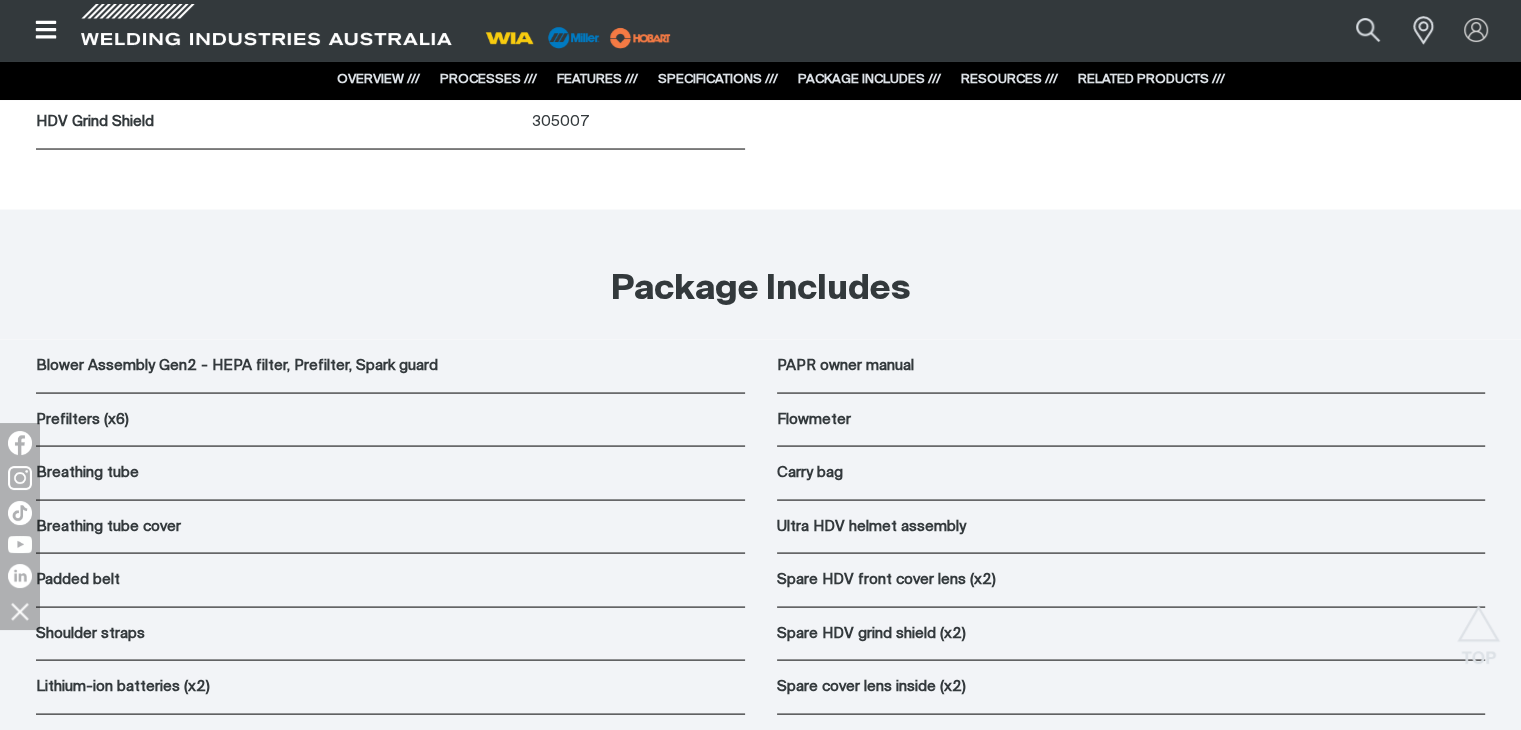 scroll, scrollTop: 12234, scrollLeft: 0, axis: vertical 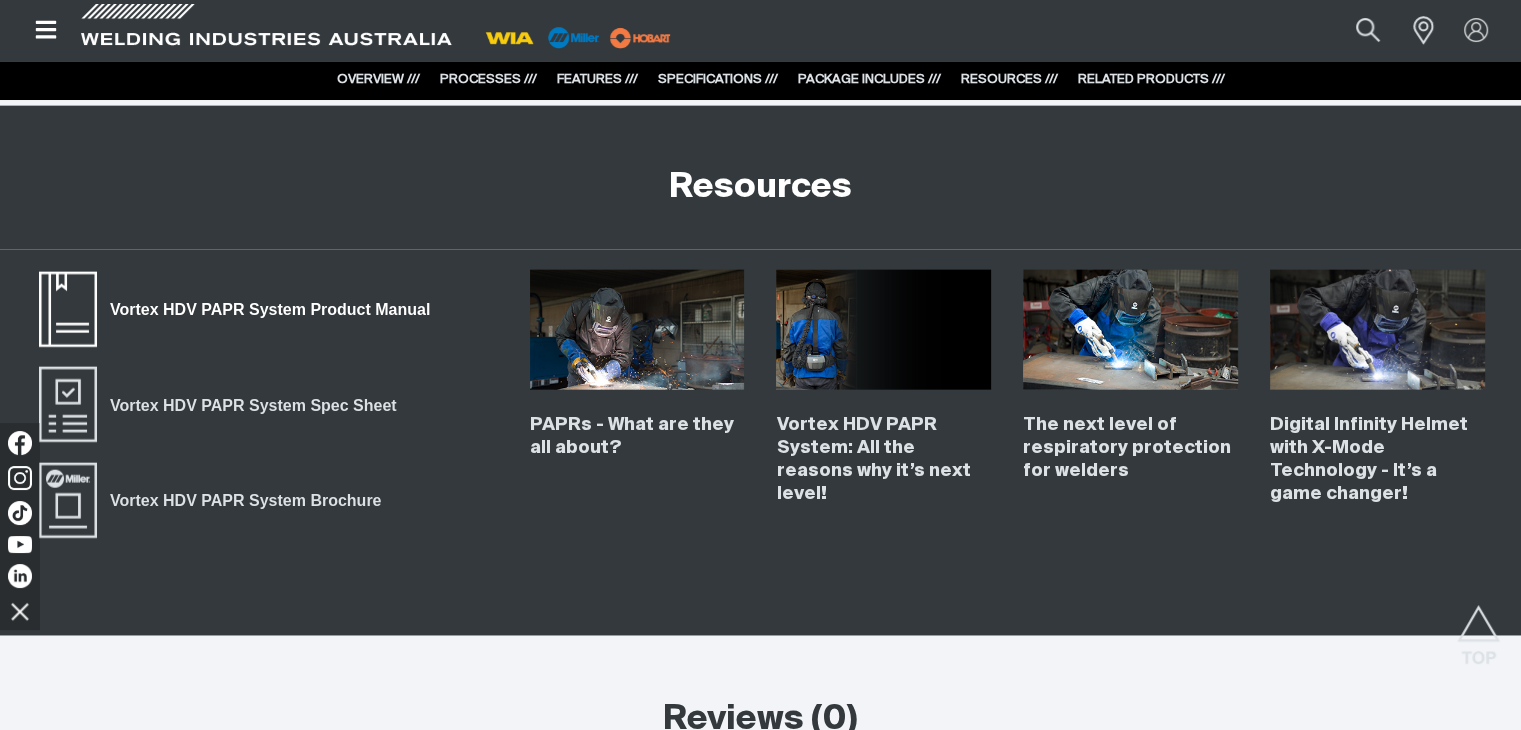 click on "Vortex HDV PAPR System Product Manual" at bounding box center [270, 310] 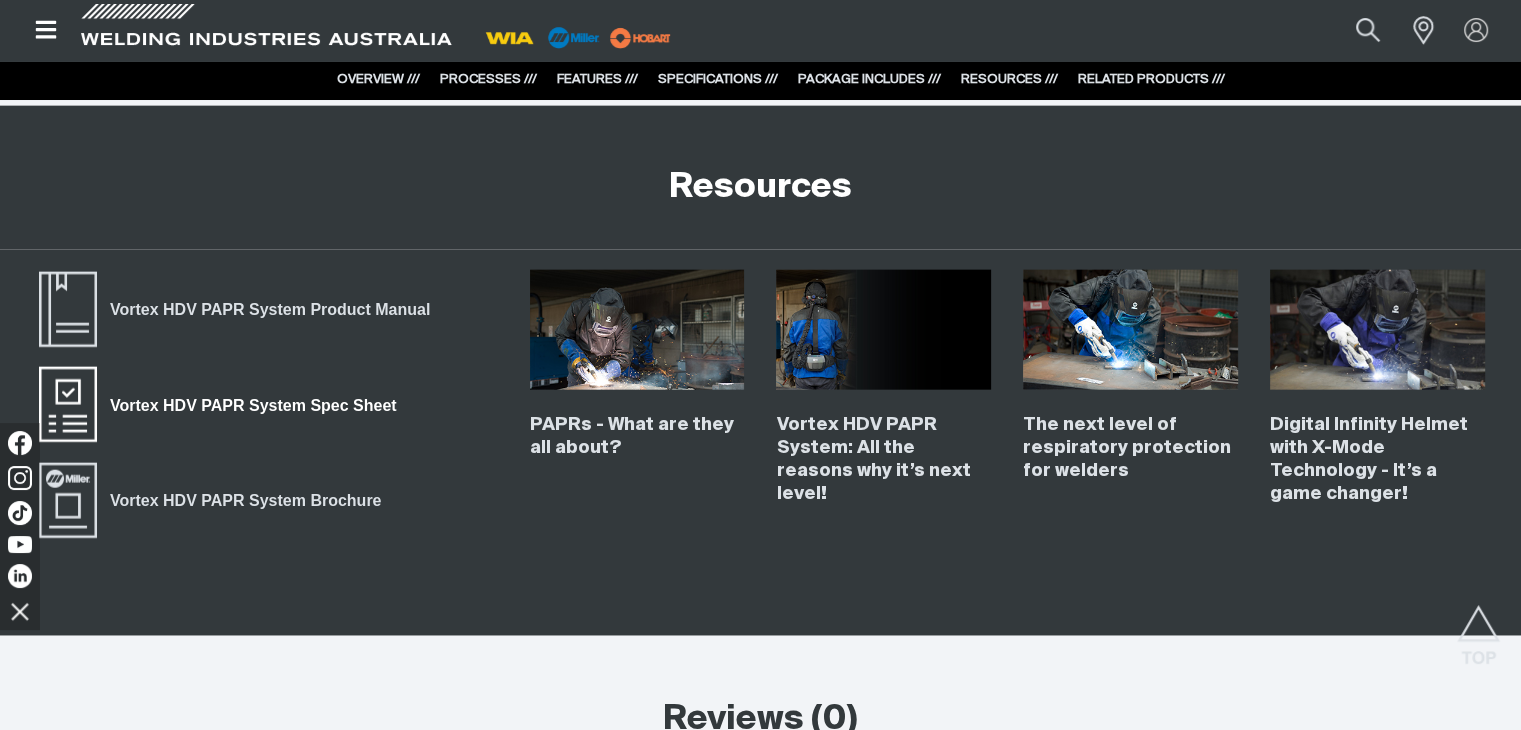 click on "Vortex HDV PAPR System Spec Sheet" at bounding box center [253, 406] 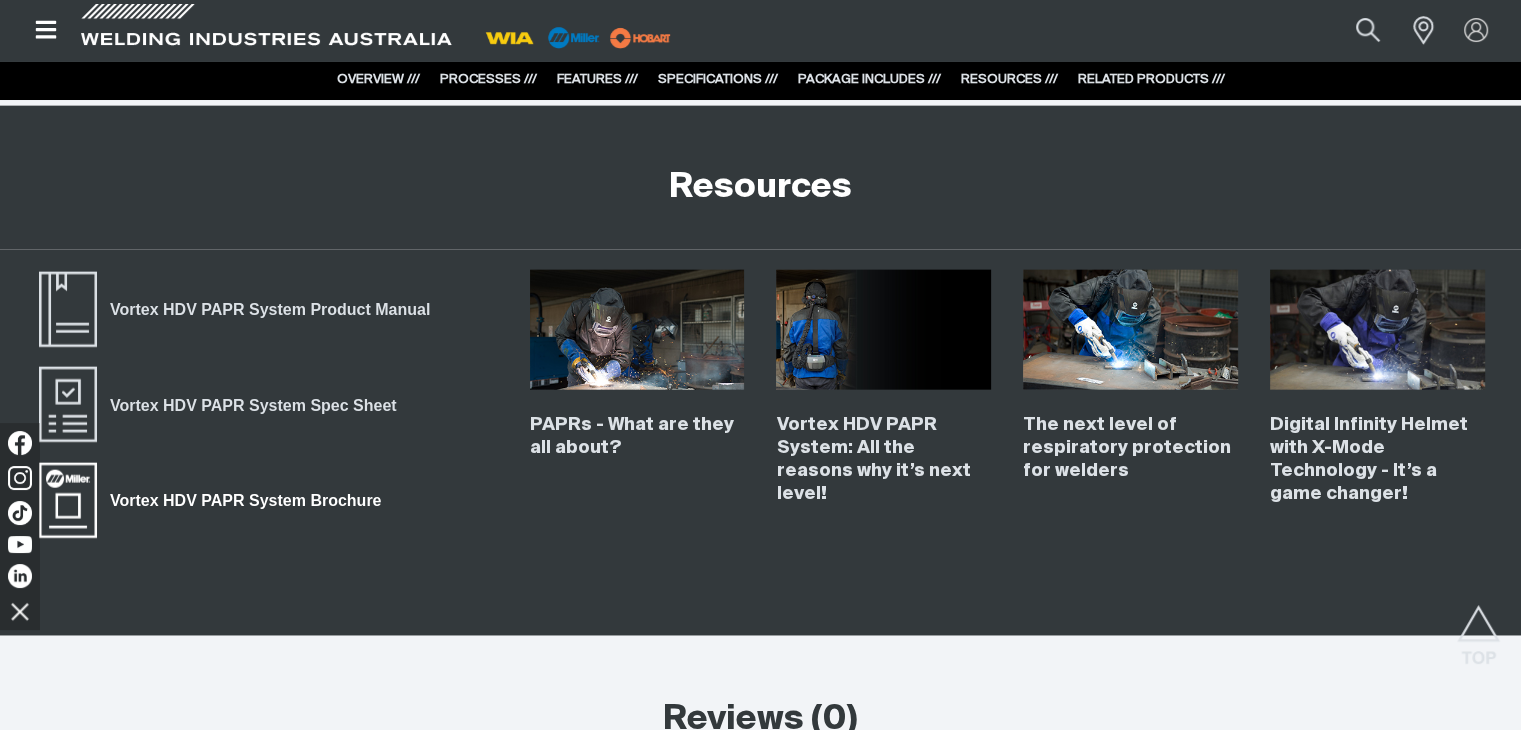 click on "Vortex HDV PAPR System Brochure" at bounding box center [245, 501] 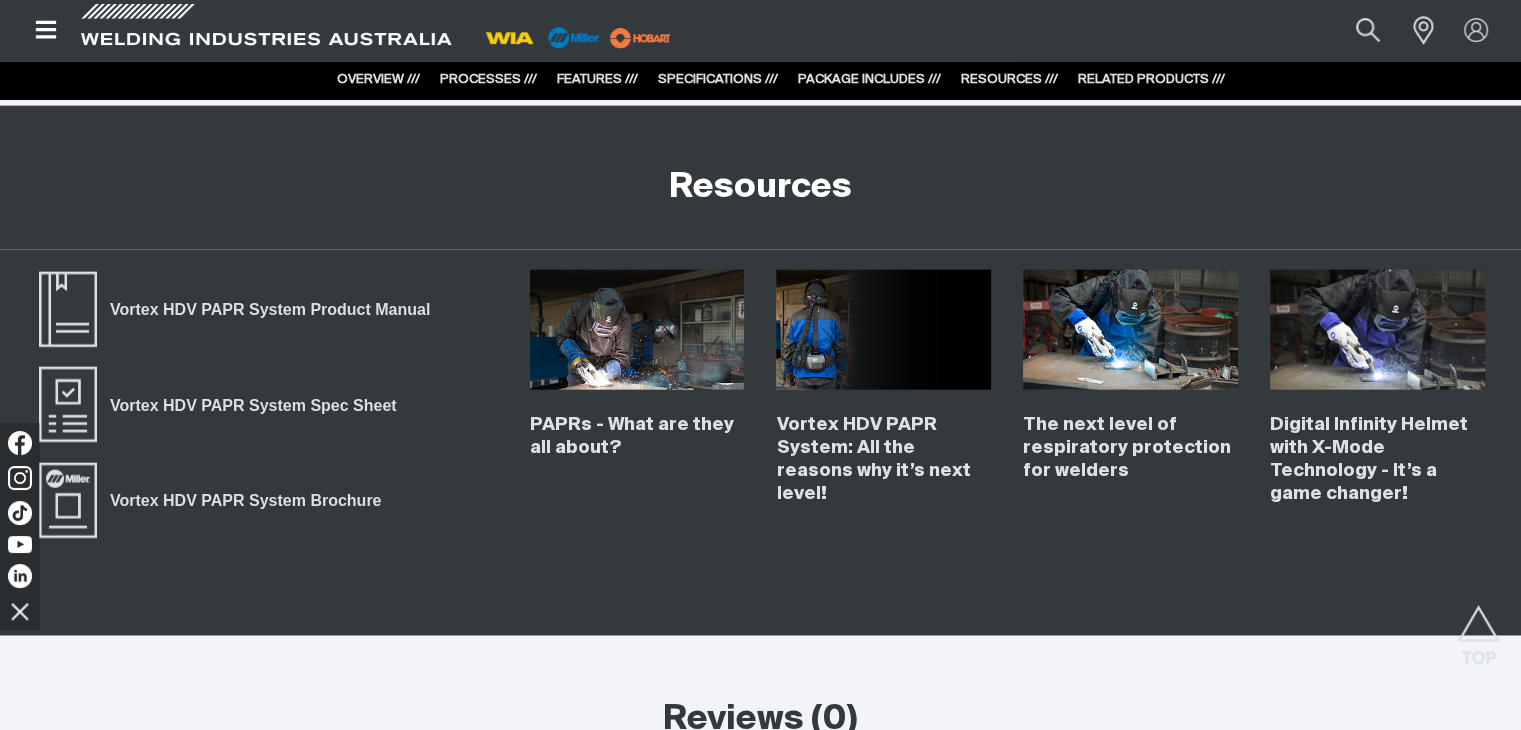 click 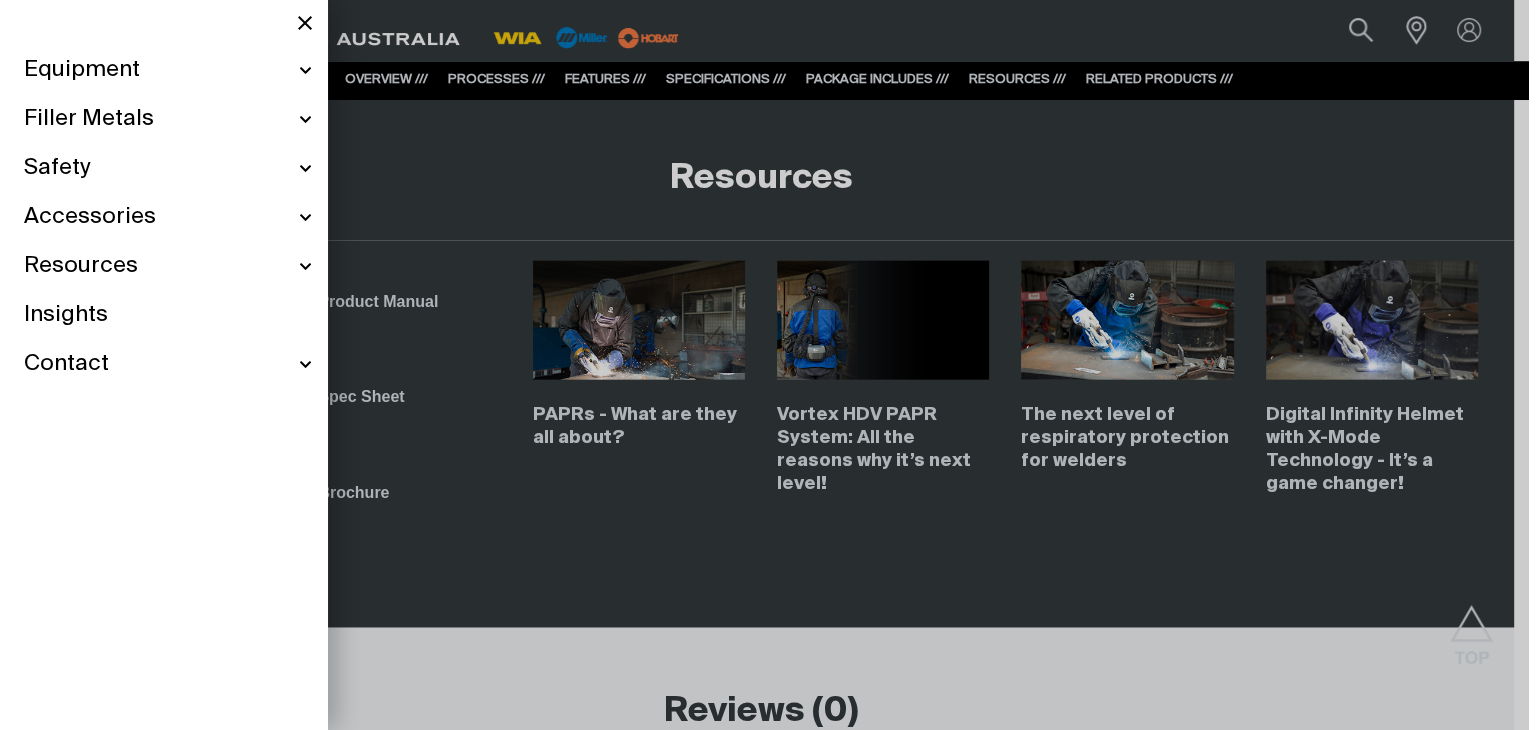 scroll, scrollTop: 12243, scrollLeft: 0, axis: vertical 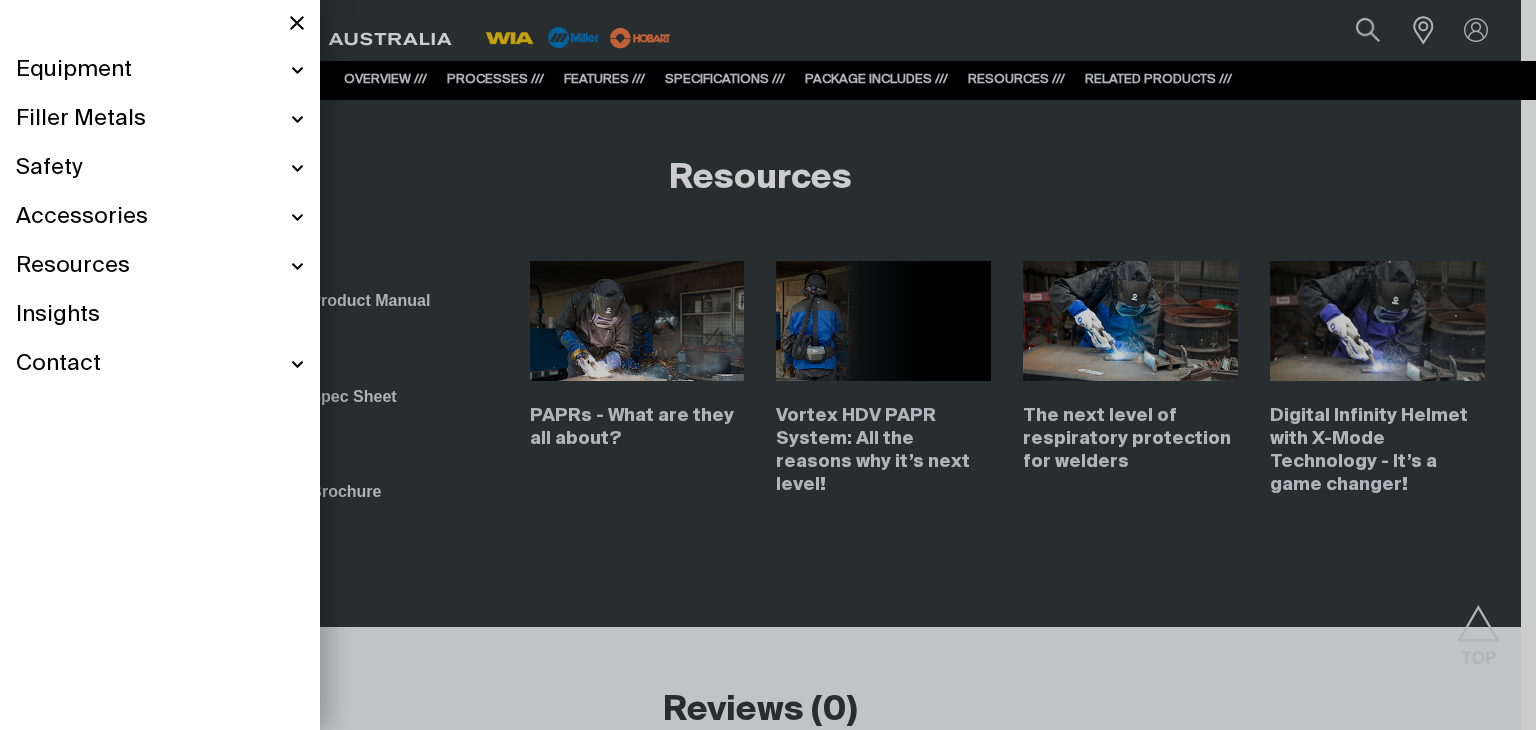 click on "Accessories" at bounding box center [160, 217] 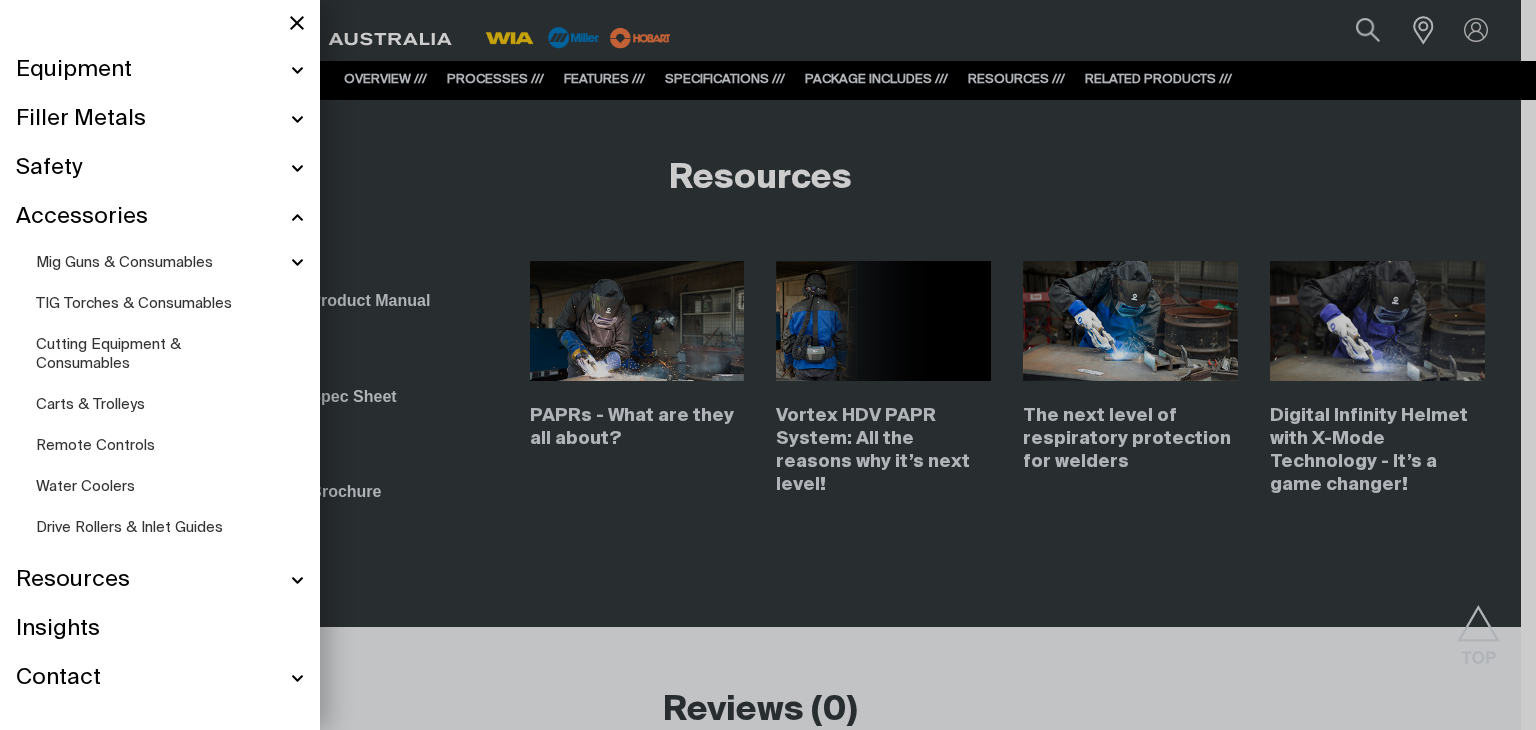 scroll, scrollTop: 12242, scrollLeft: 0, axis: vertical 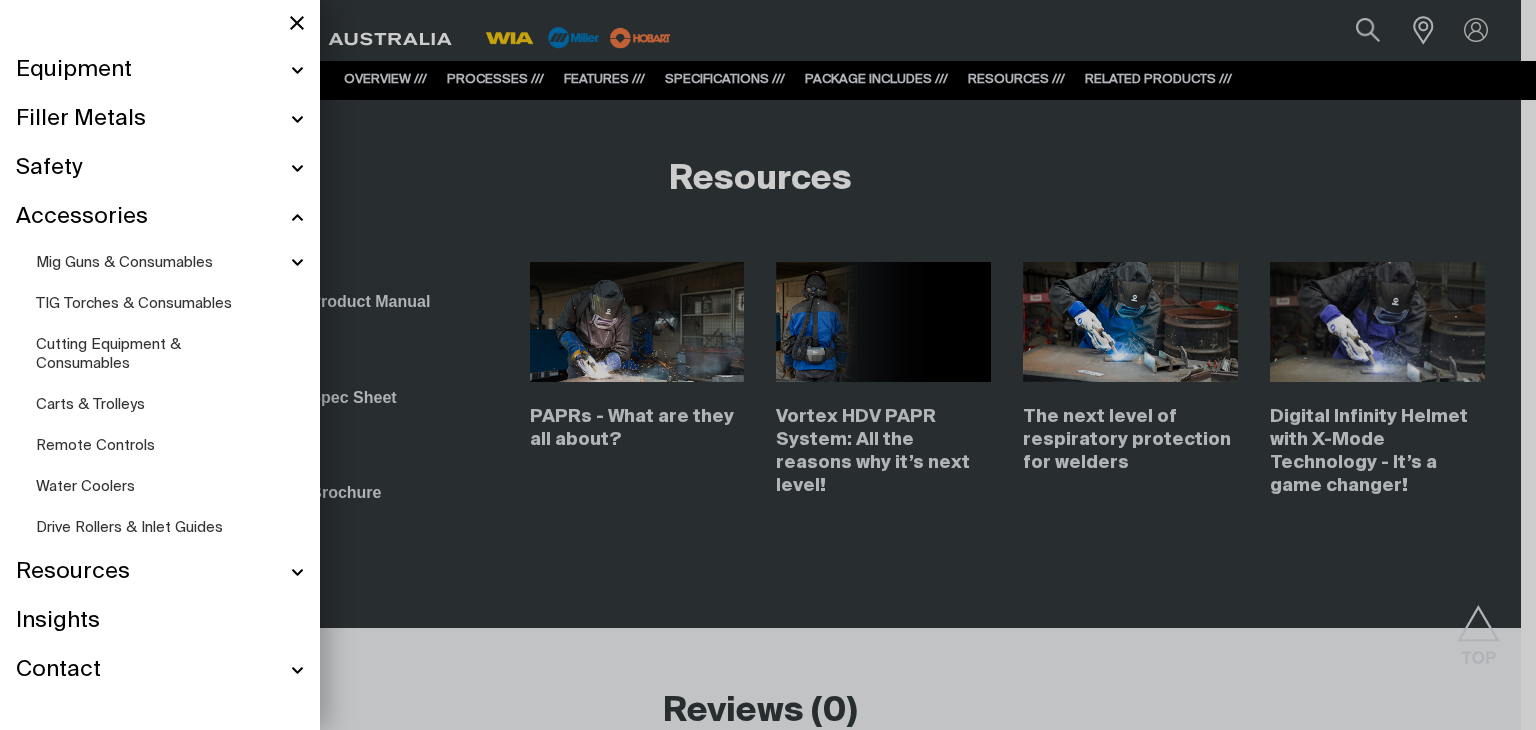 click on "Safety" at bounding box center (160, 168) 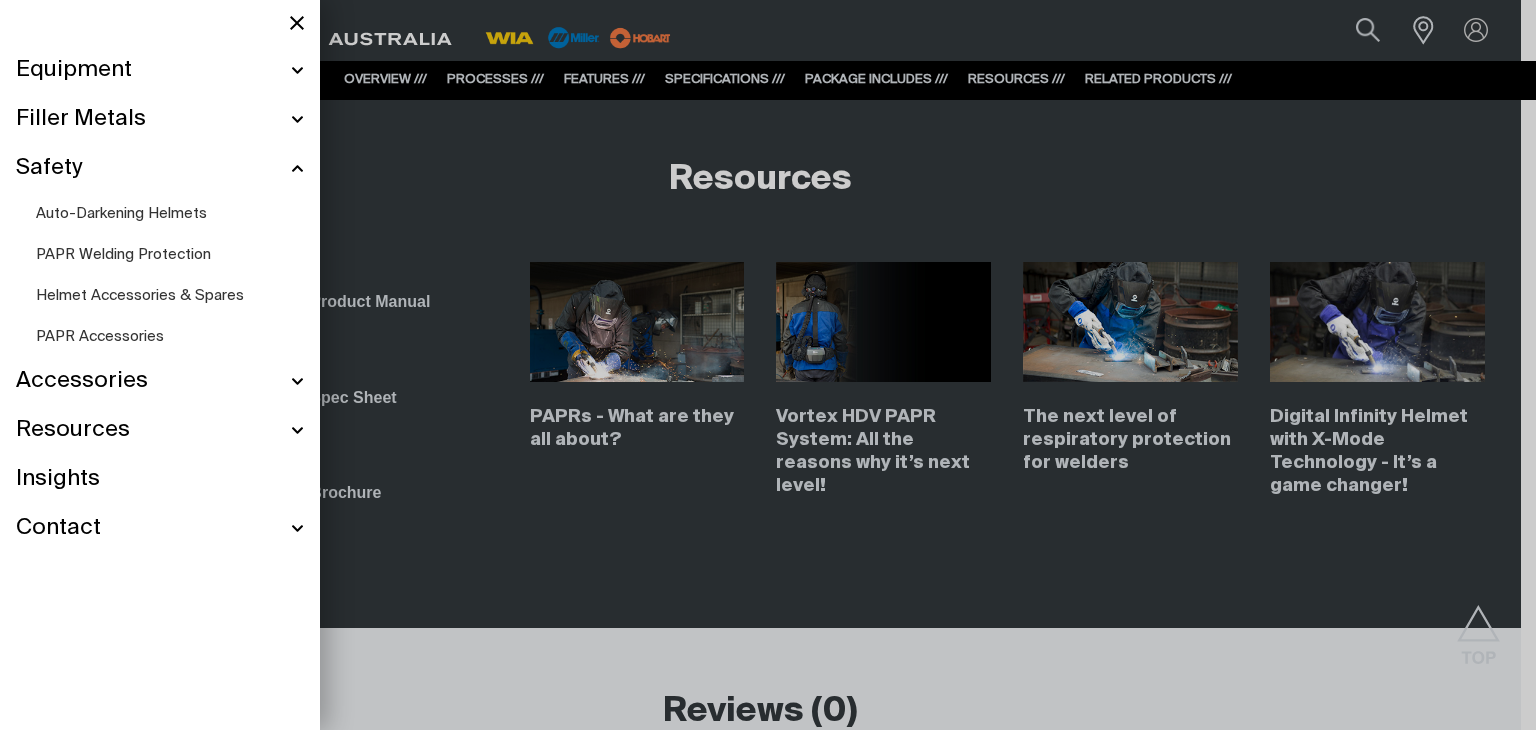 scroll, scrollTop: 12241, scrollLeft: 0, axis: vertical 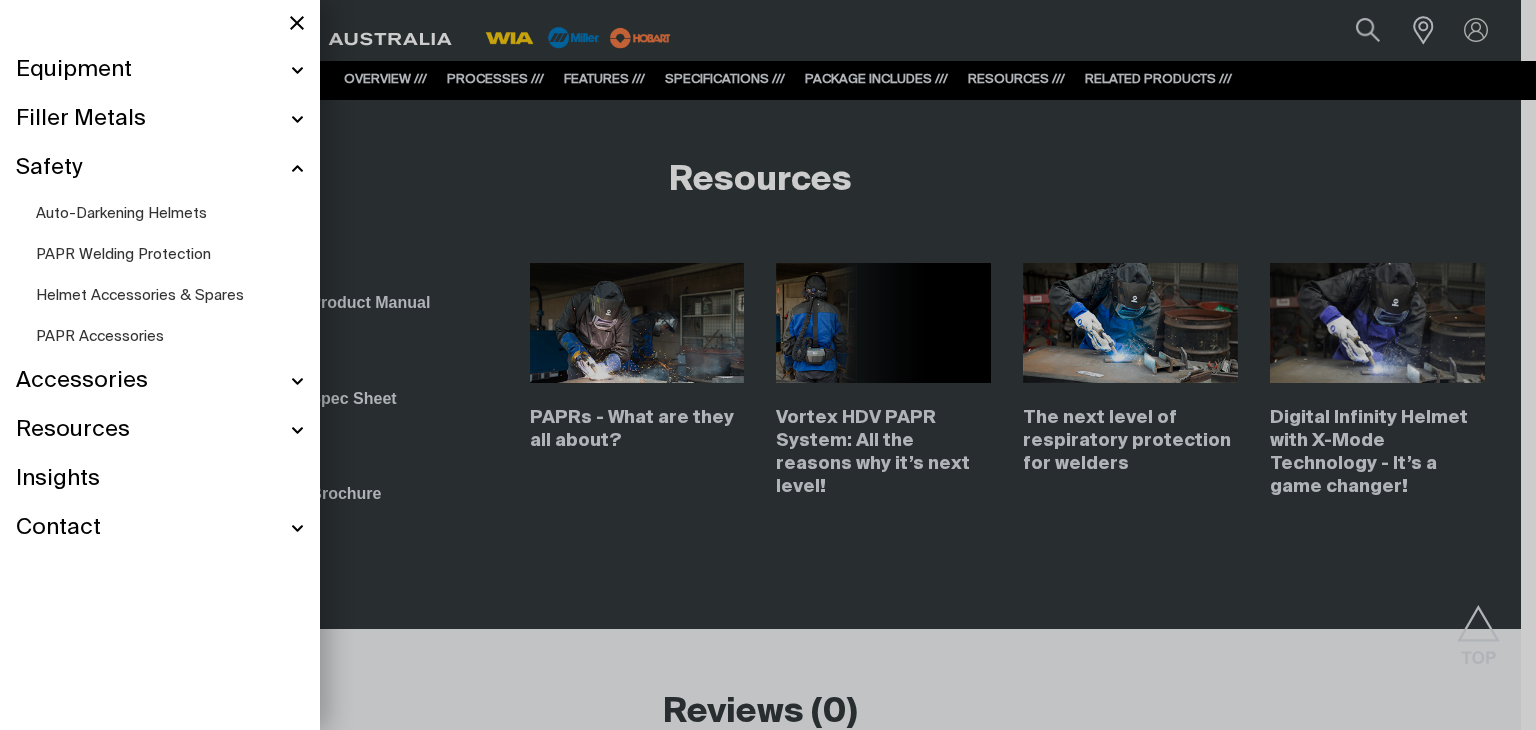 click on "Helmet Accessories & Spares" at bounding box center [140, 295] 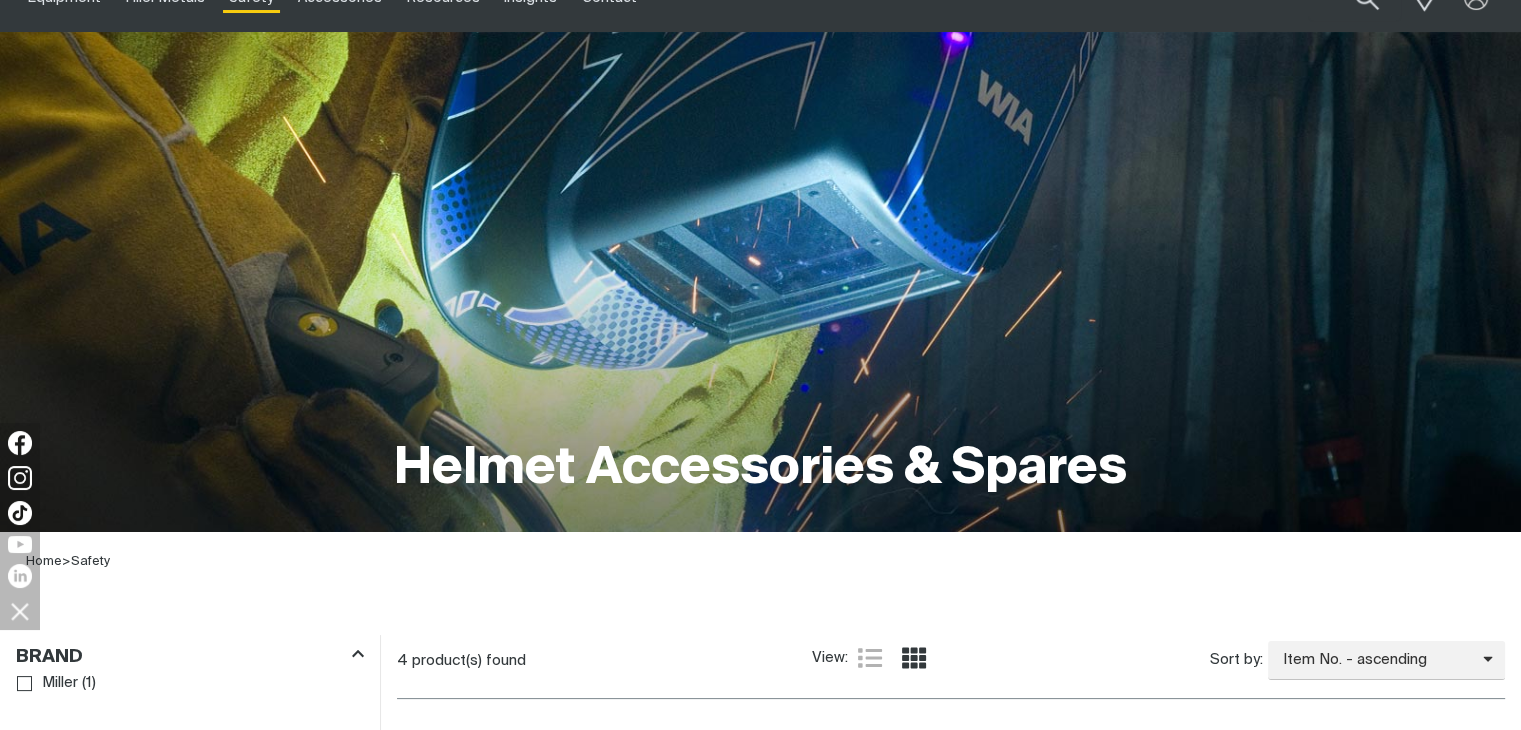 scroll, scrollTop: 300, scrollLeft: 0, axis: vertical 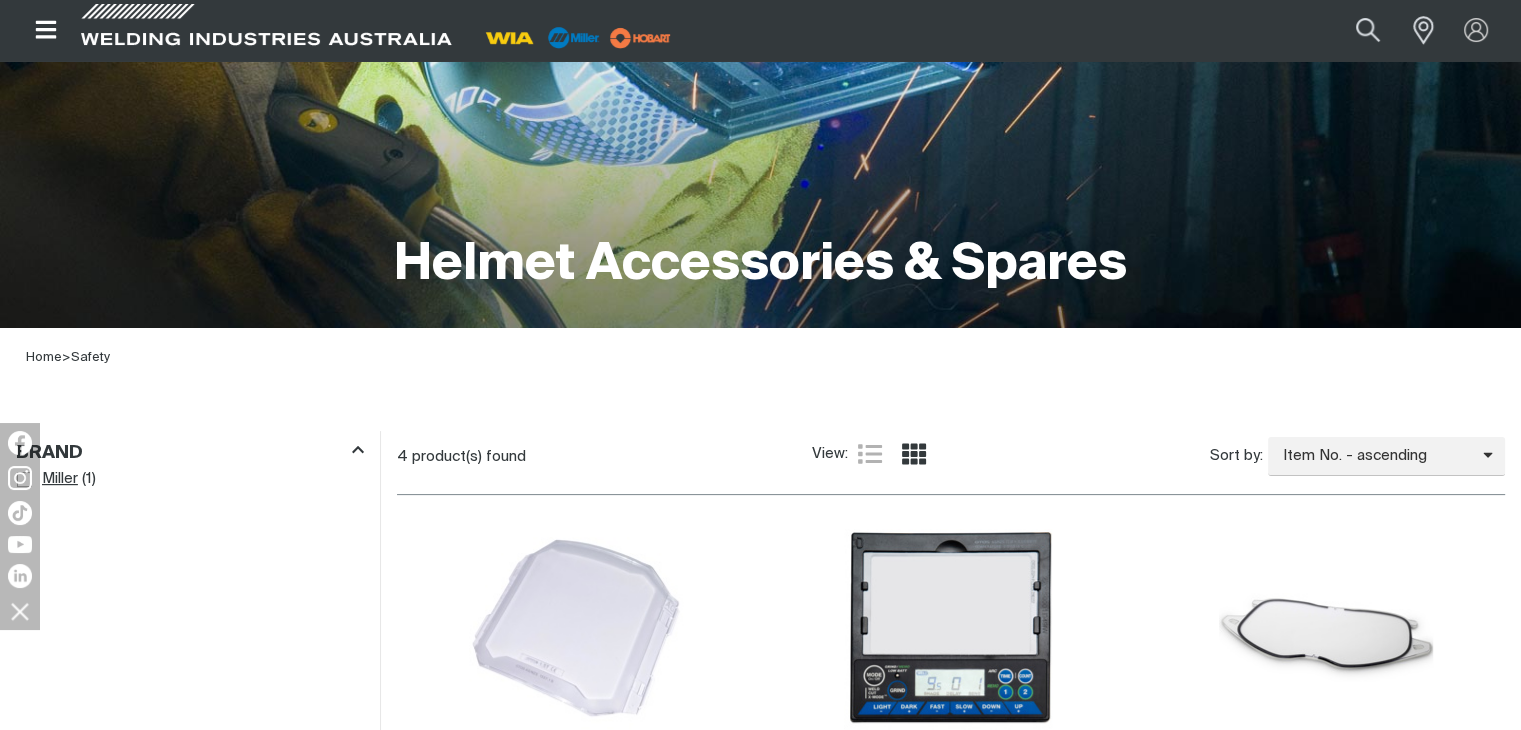 click on "Miller" at bounding box center (60, 479) 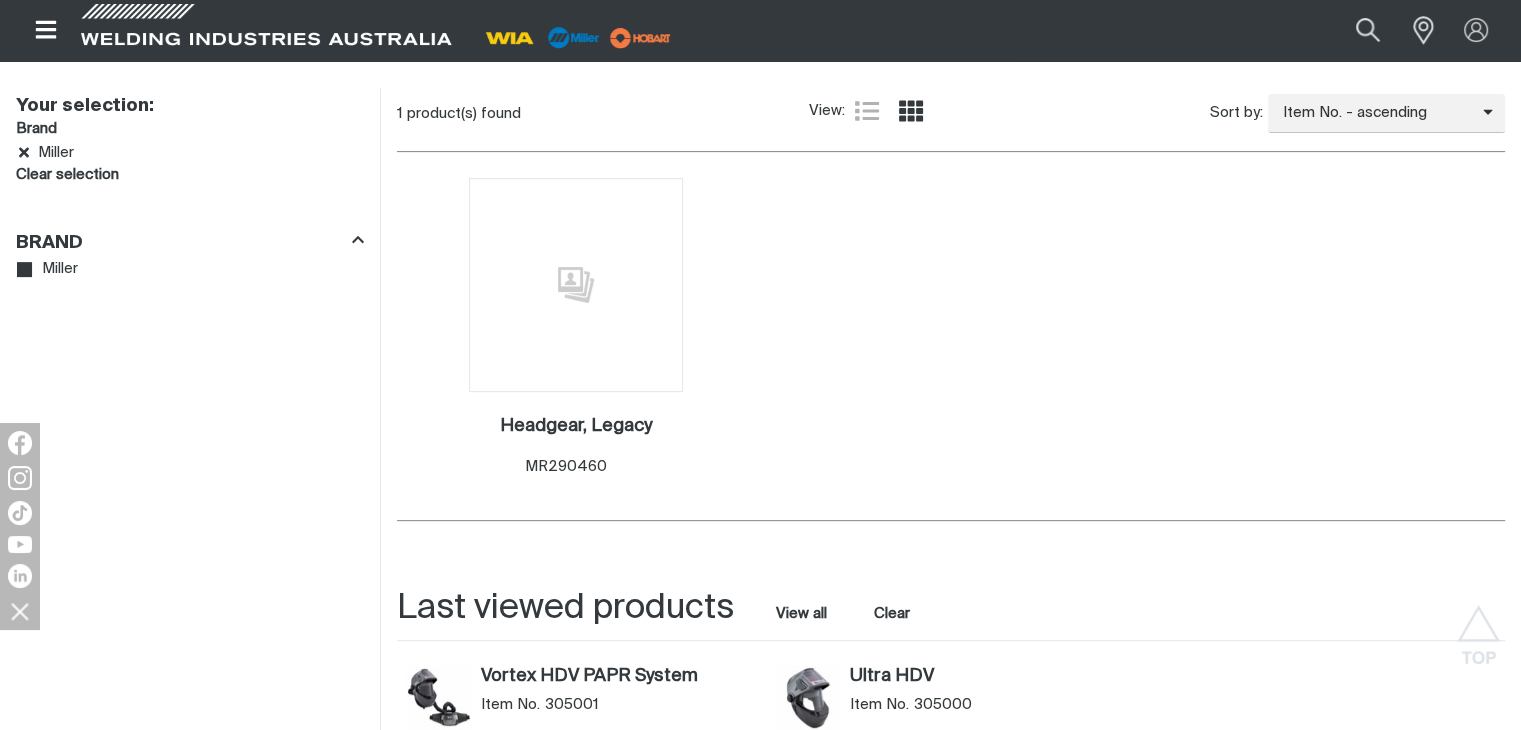 scroll, scrollTop: 500, scrollLeft: 0, axis: vertical 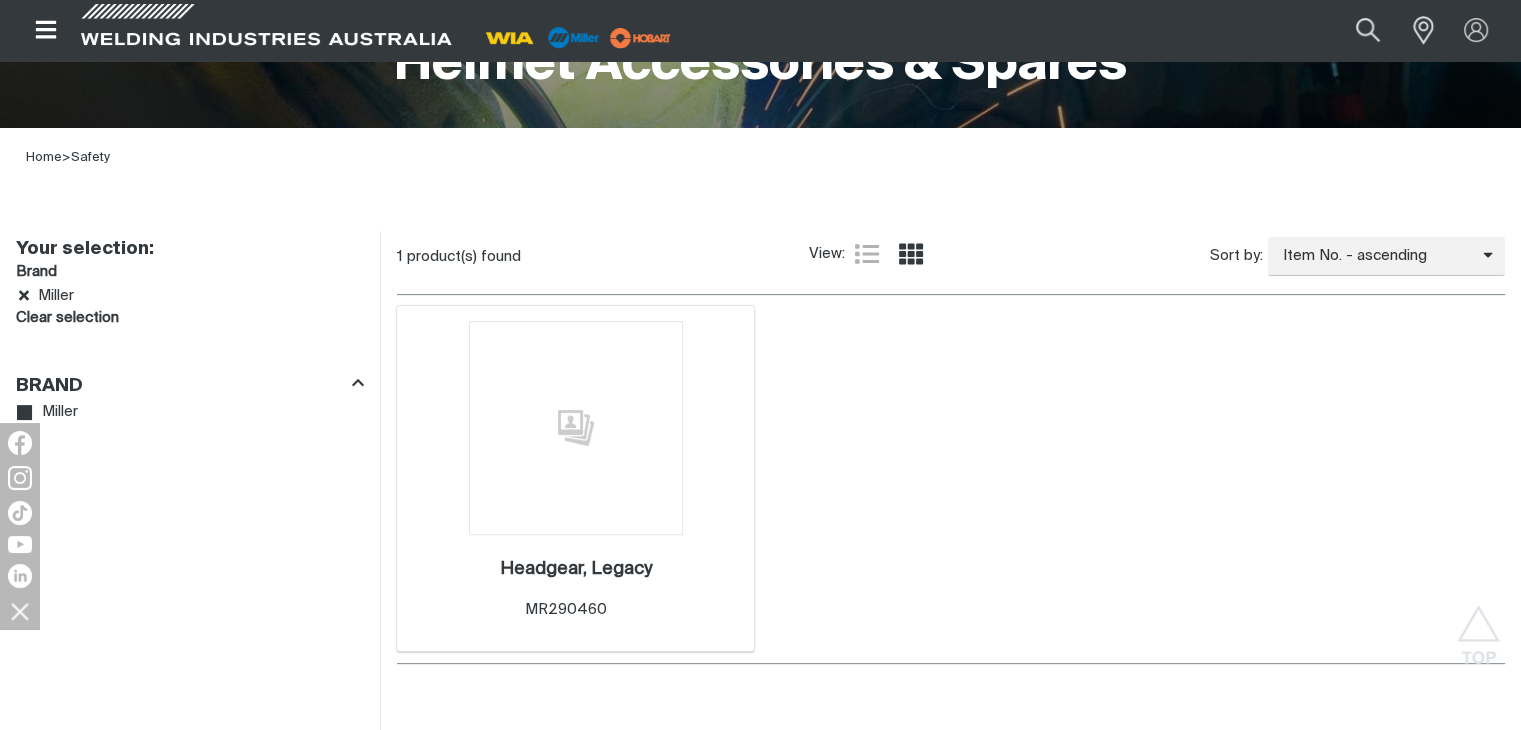 click at bounding box center (576, 428) 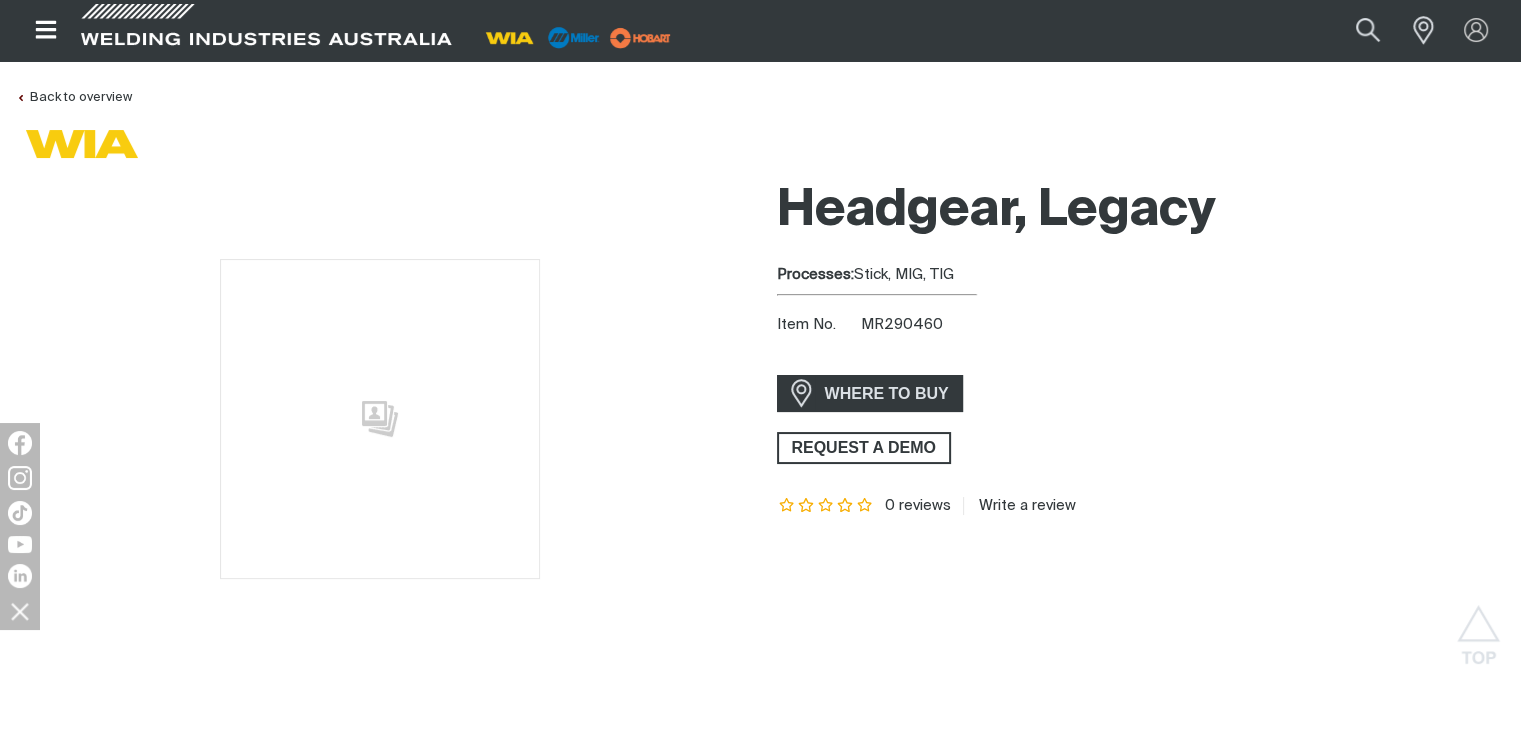 scroll, scrollTop: 0, scrollLeft: 0, axis: both 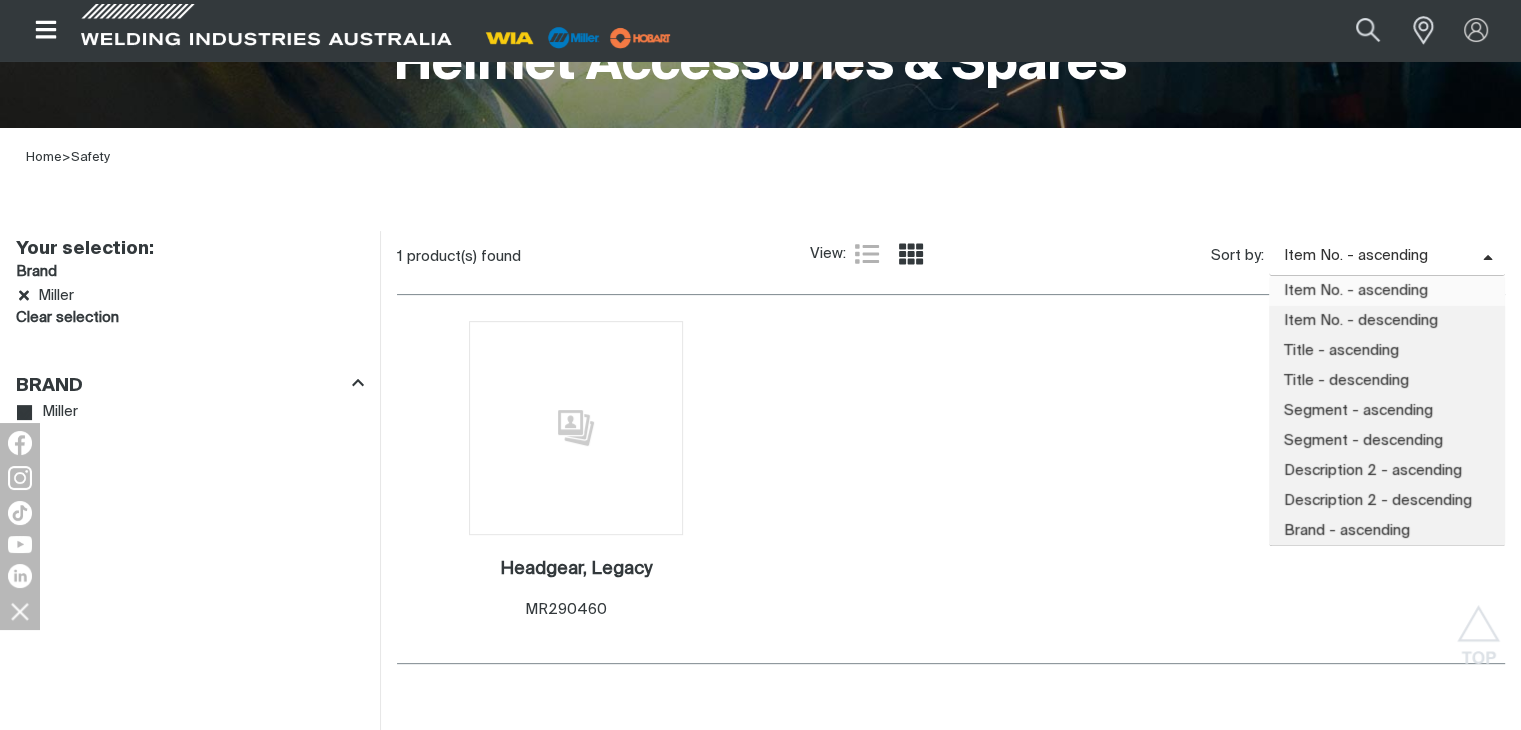 click on "Item No. - ascending" at bounding box center (1376, 256) 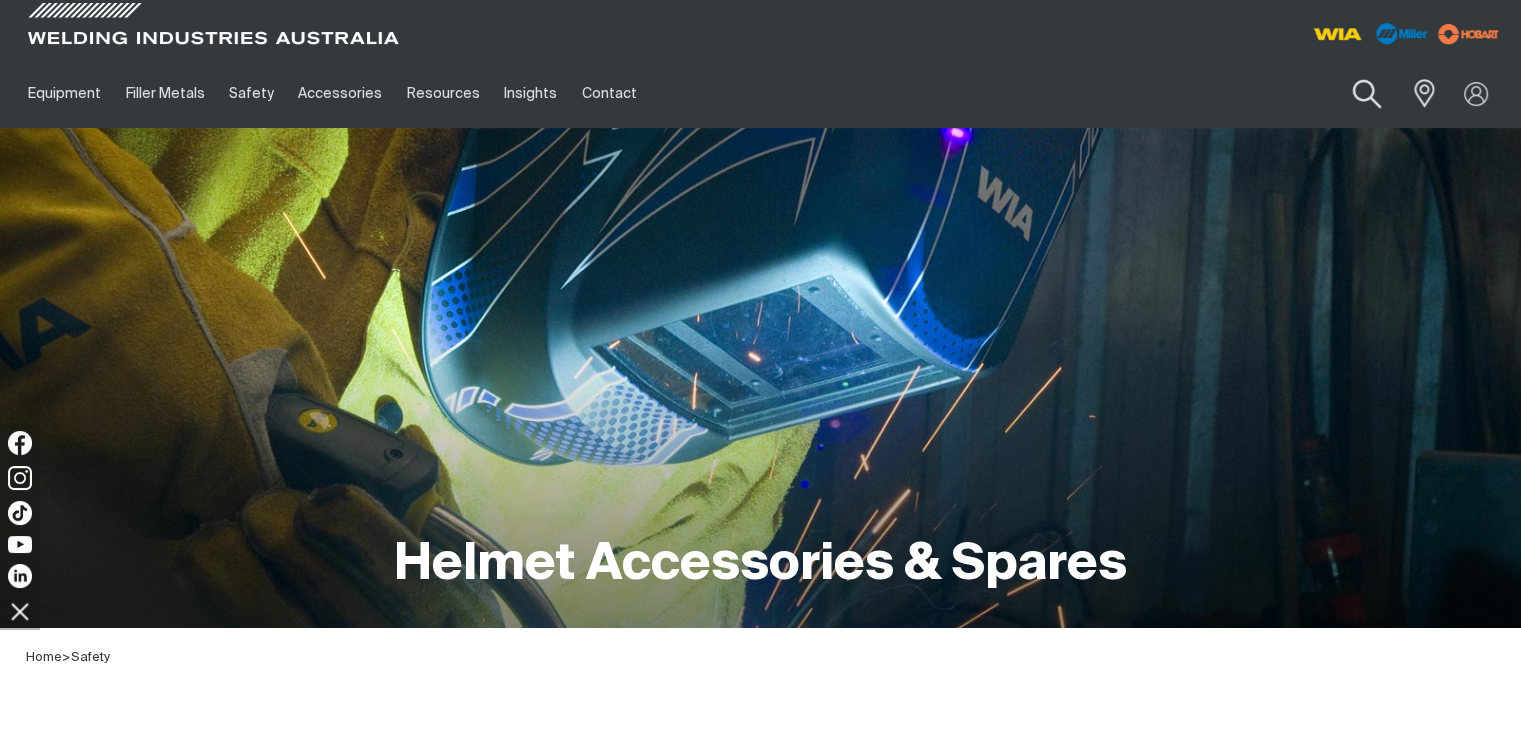 click at bounding box center (1367, 94) 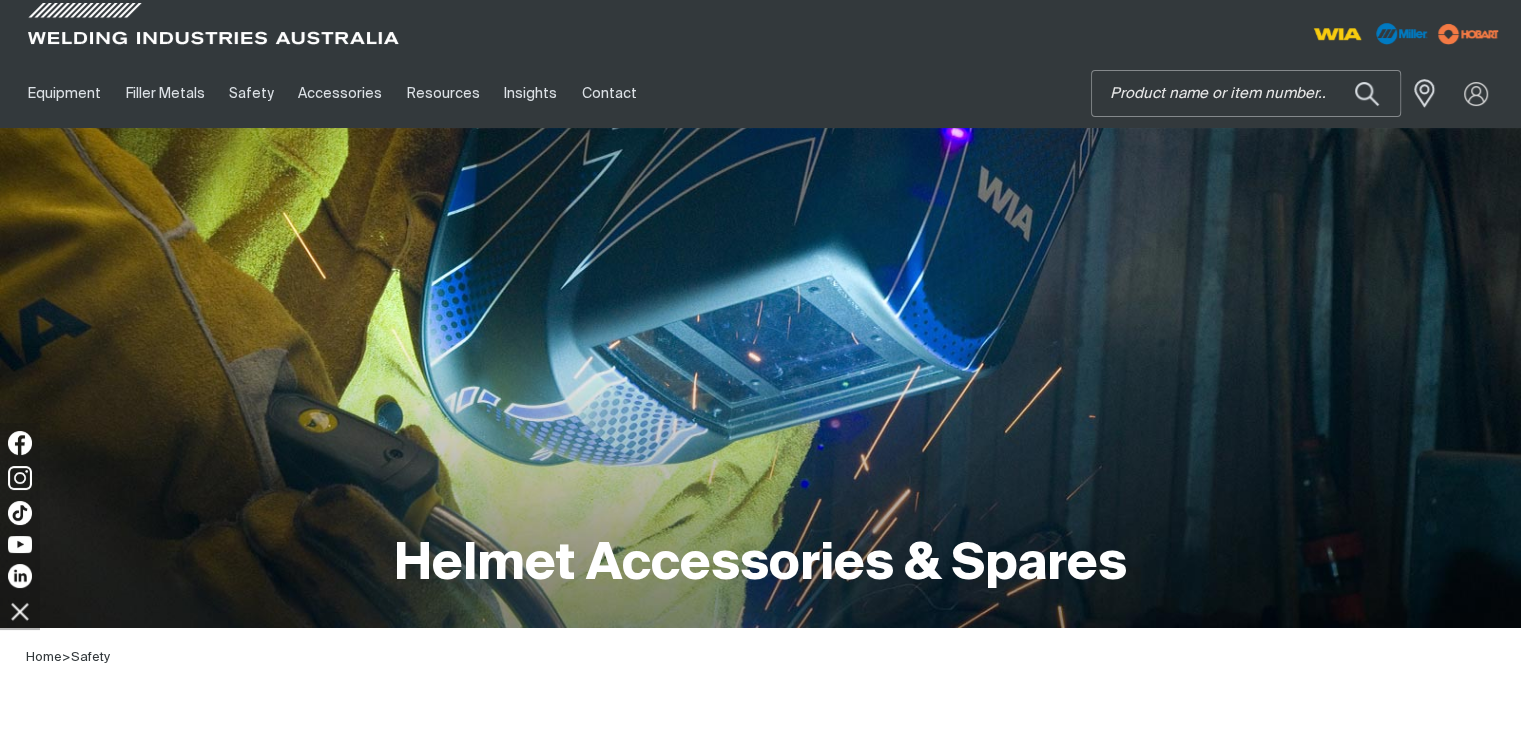 click on "Search" at bounding box center (1246, 93) 